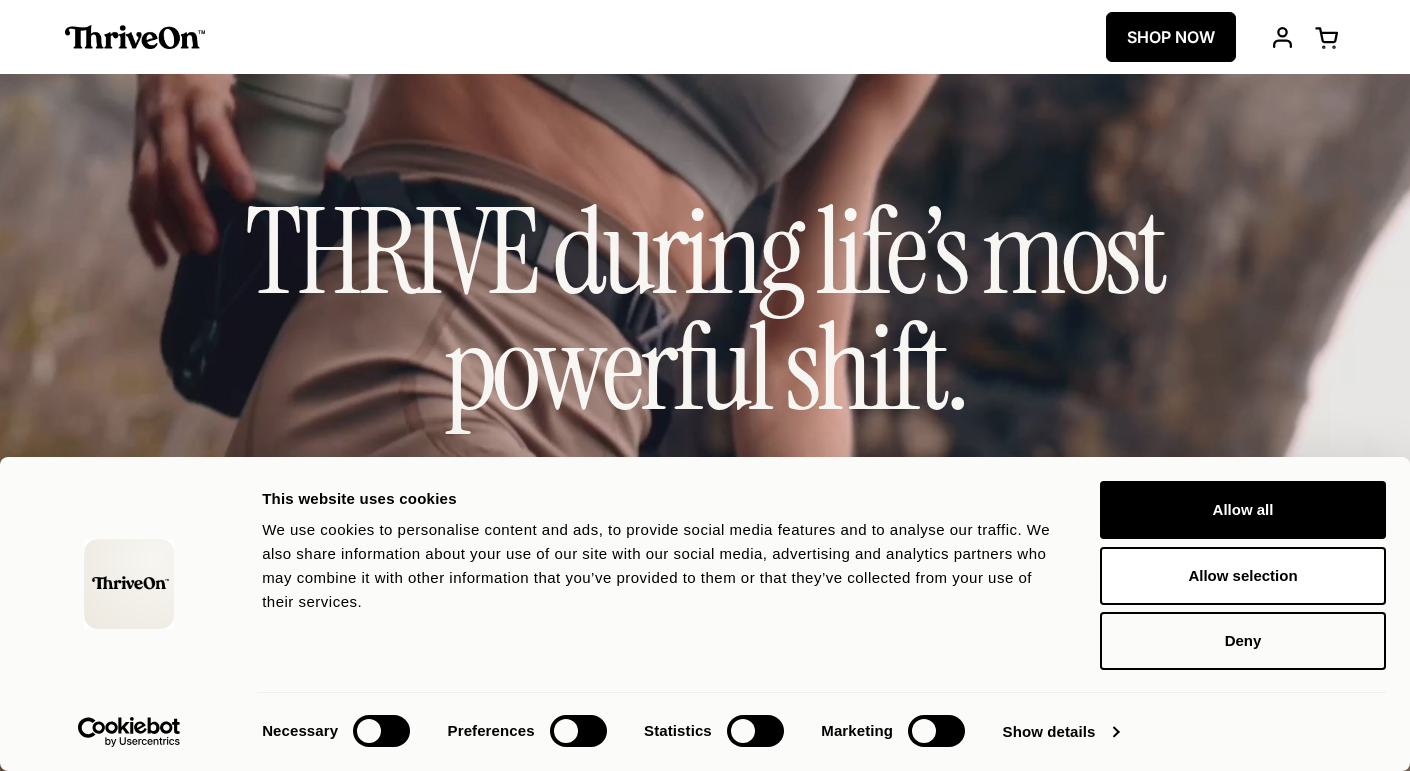 scroll, scrollTop: 0, scrollLeft: 0, axis: both 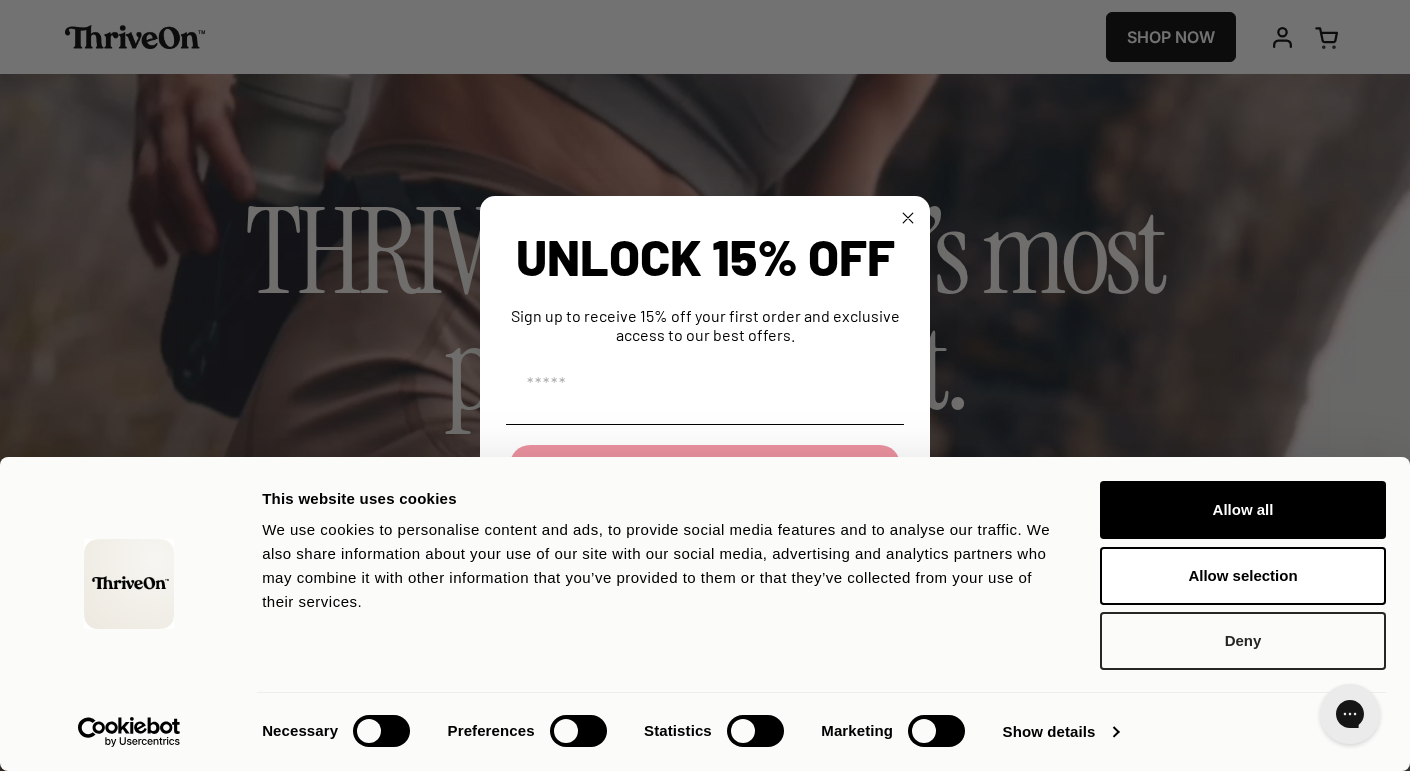 click on "Deny" at bounding box center [1243, 641] 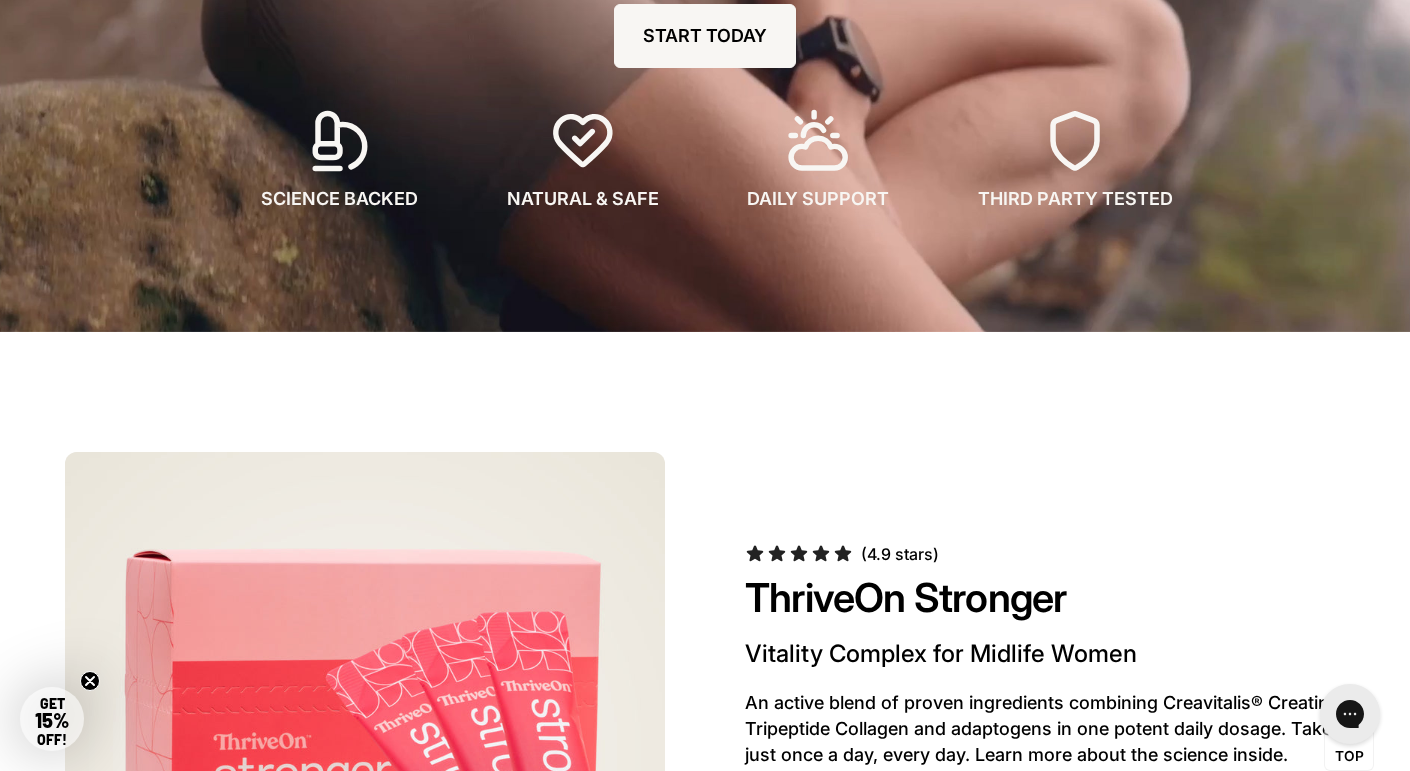 type 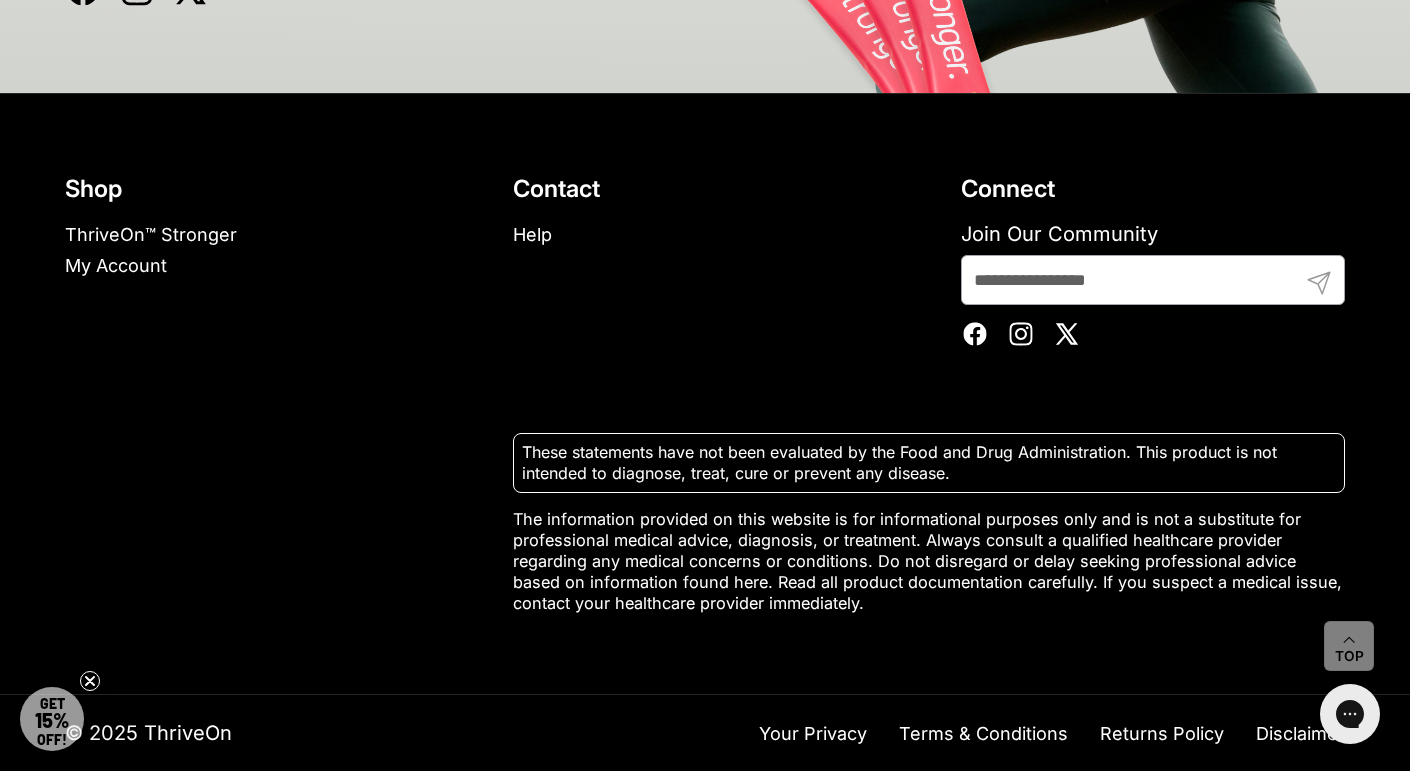 scroll, scrollTop: 12423, scrollLeft: 0, axis: vertical 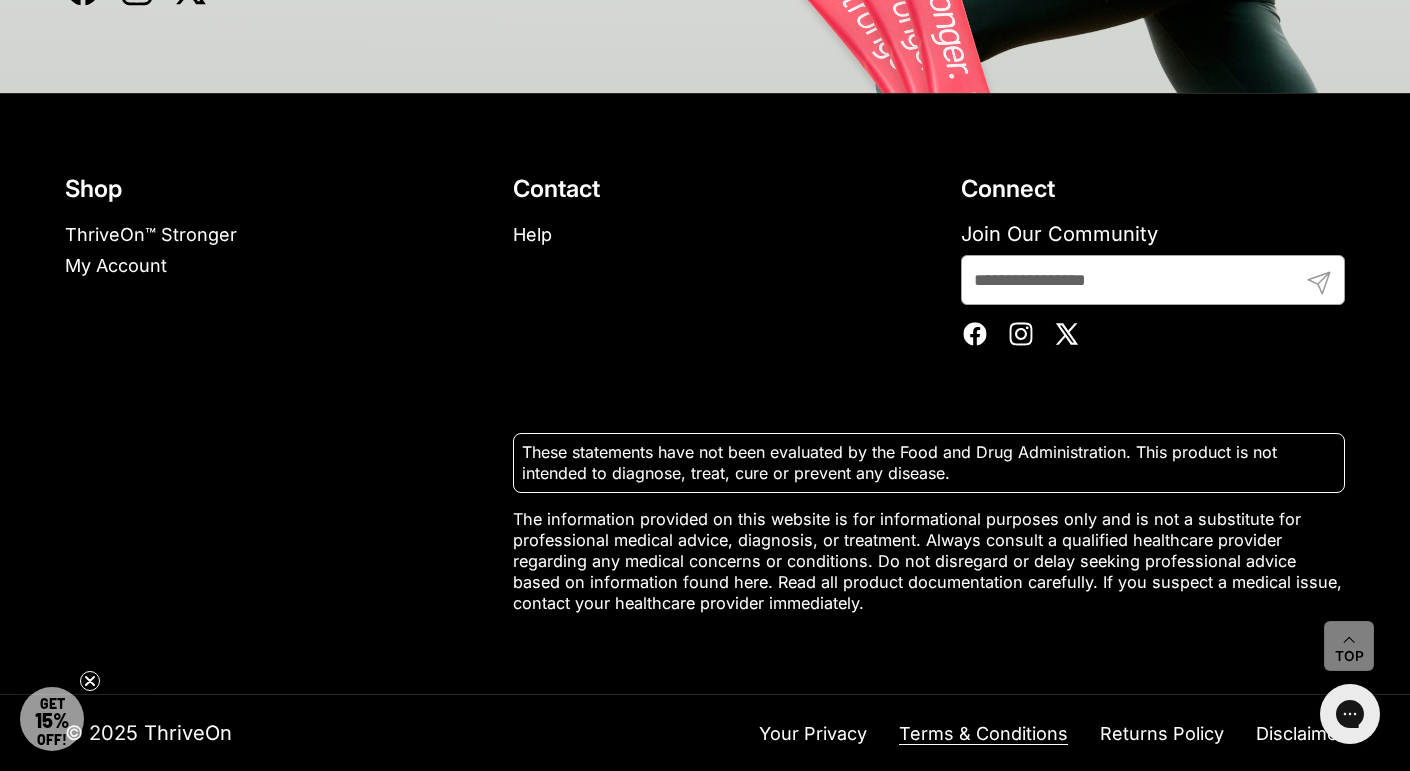 click on "Terms & Conditions" at bounding box center [983, 734] 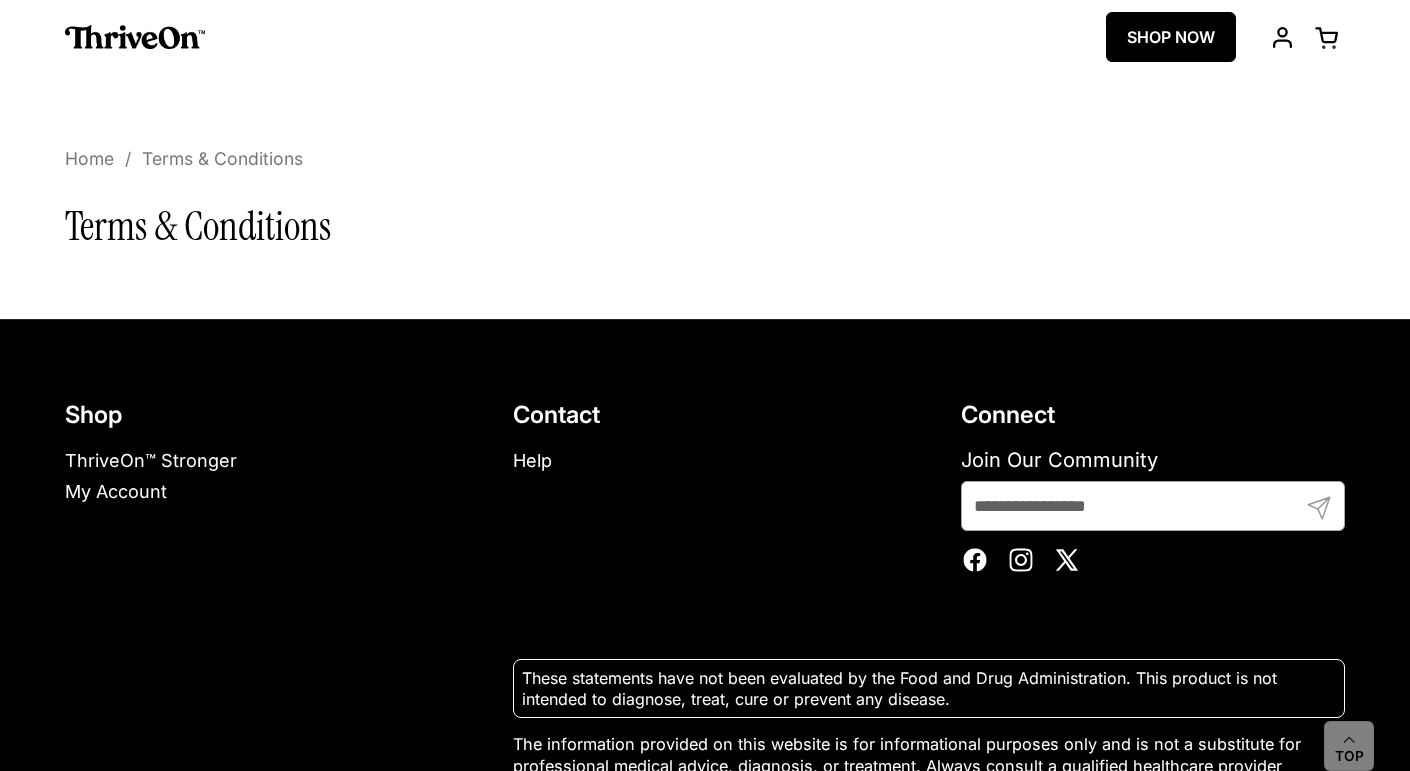 scroll, scrollTop: 0, scrollLeft: 0, axis: both 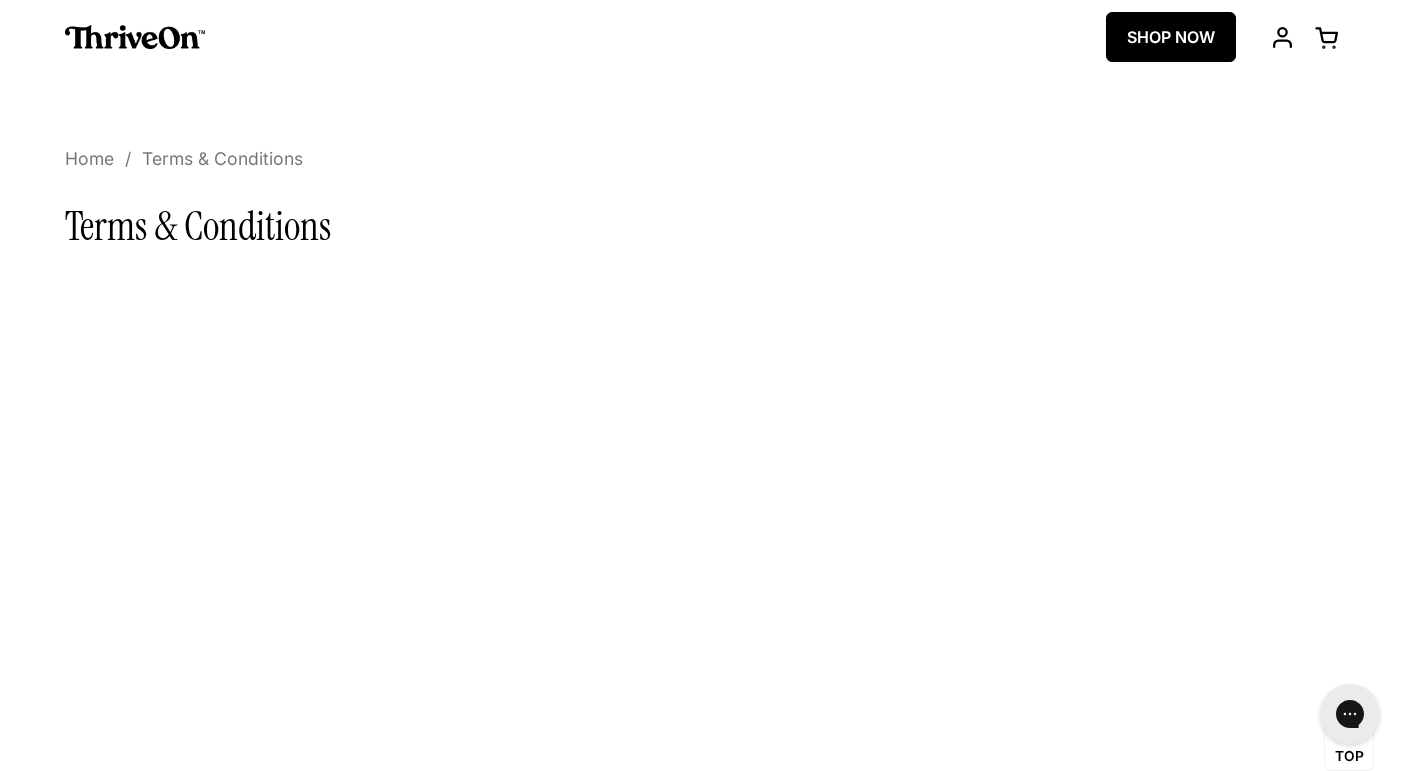 click on "Home / Terms & Conditions
Terms & Conditions
Your browser does not support iframes." at bounding box center [705, 5738] 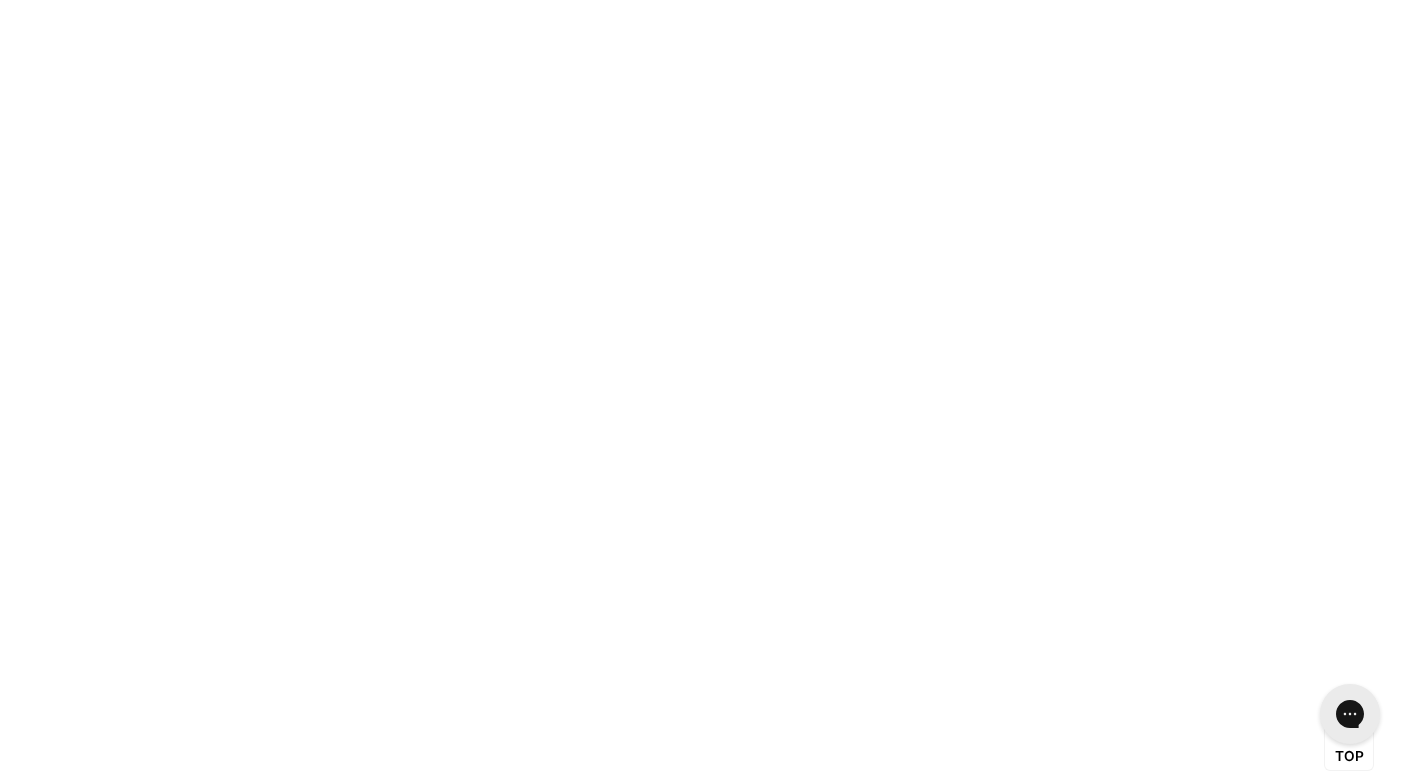 click on "Home / Terms & Conditions
Terms & Conditions
Your browser does not support iframes." at bounding box center [705, 5437] 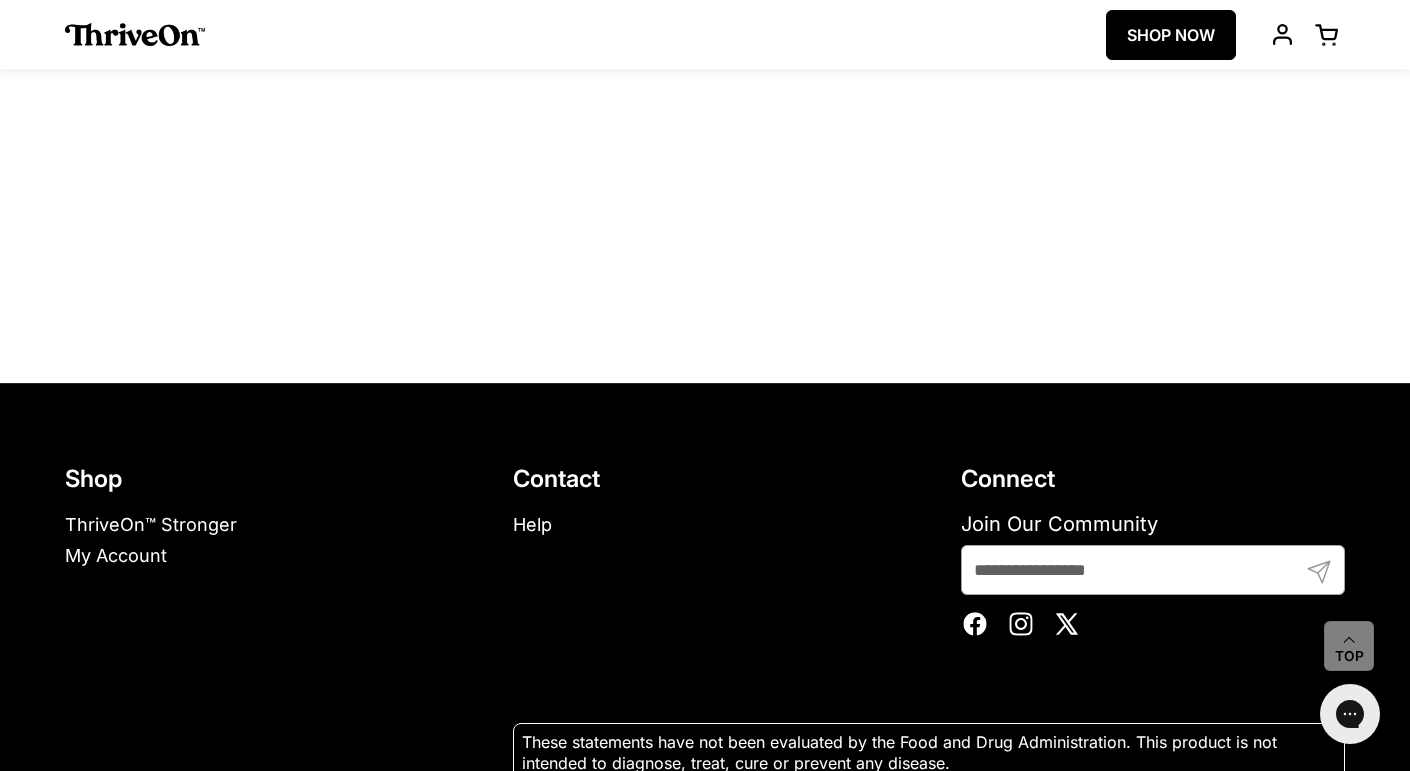 scroll, scrollTop: 10984, scrollLeft: 0, axis: vertical 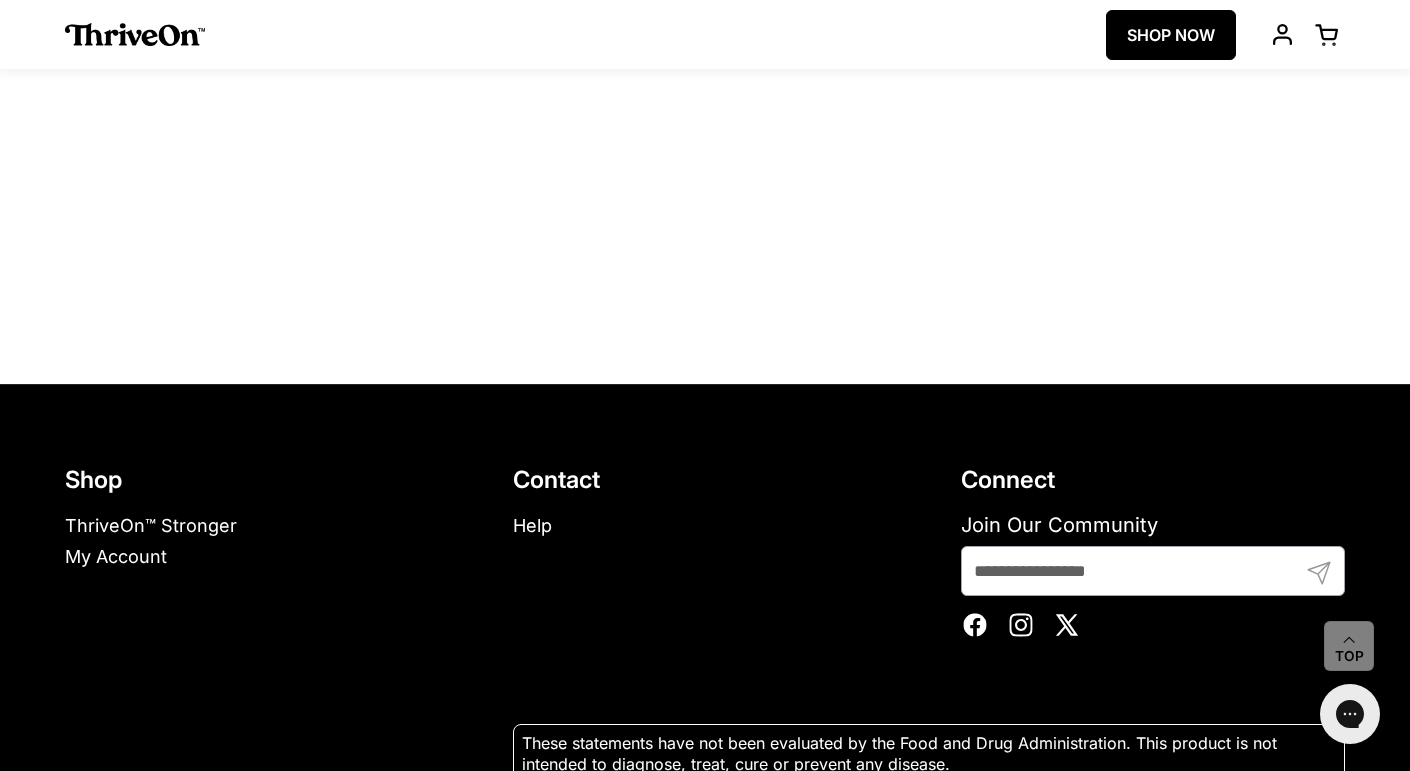 click 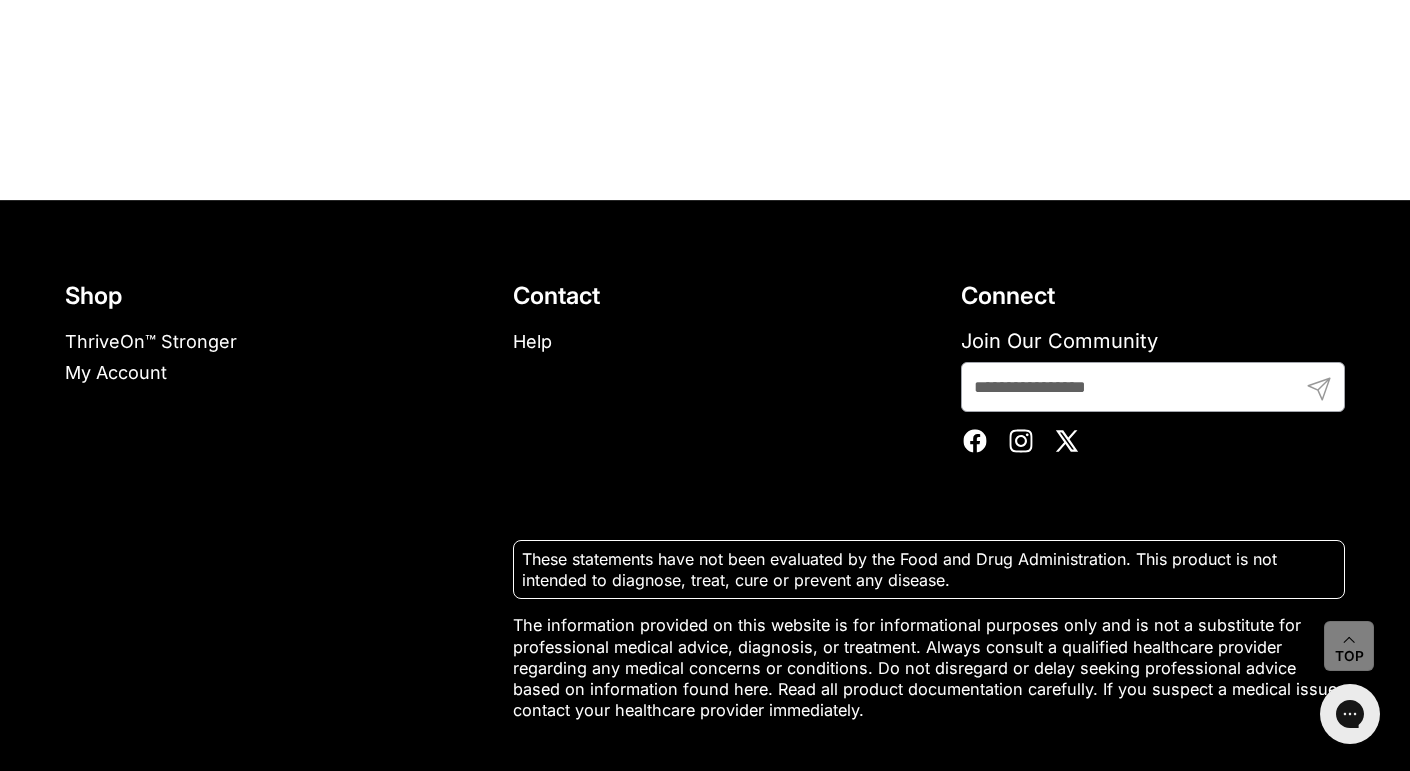 scroll, scrollTop: 11273, scrollLeft: 0, axis: vertical 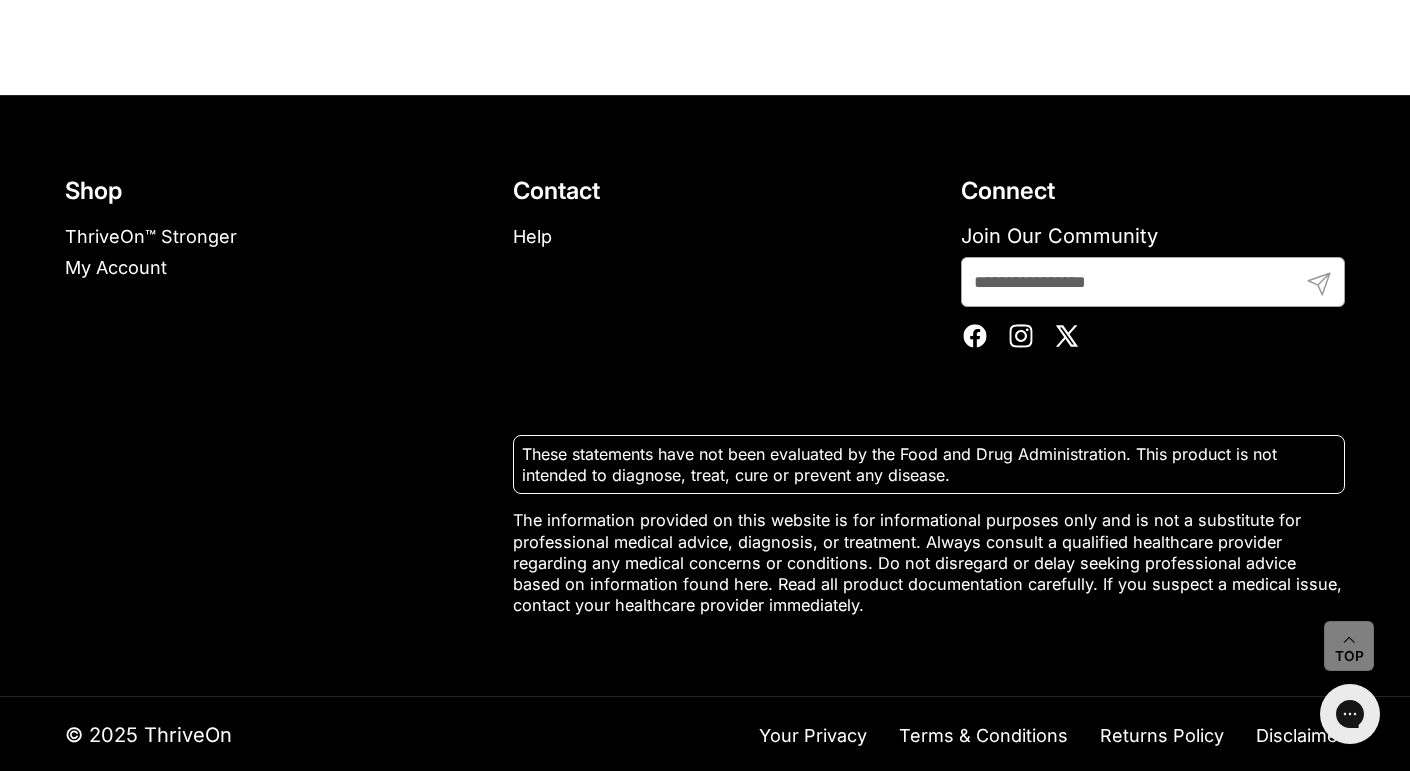 click 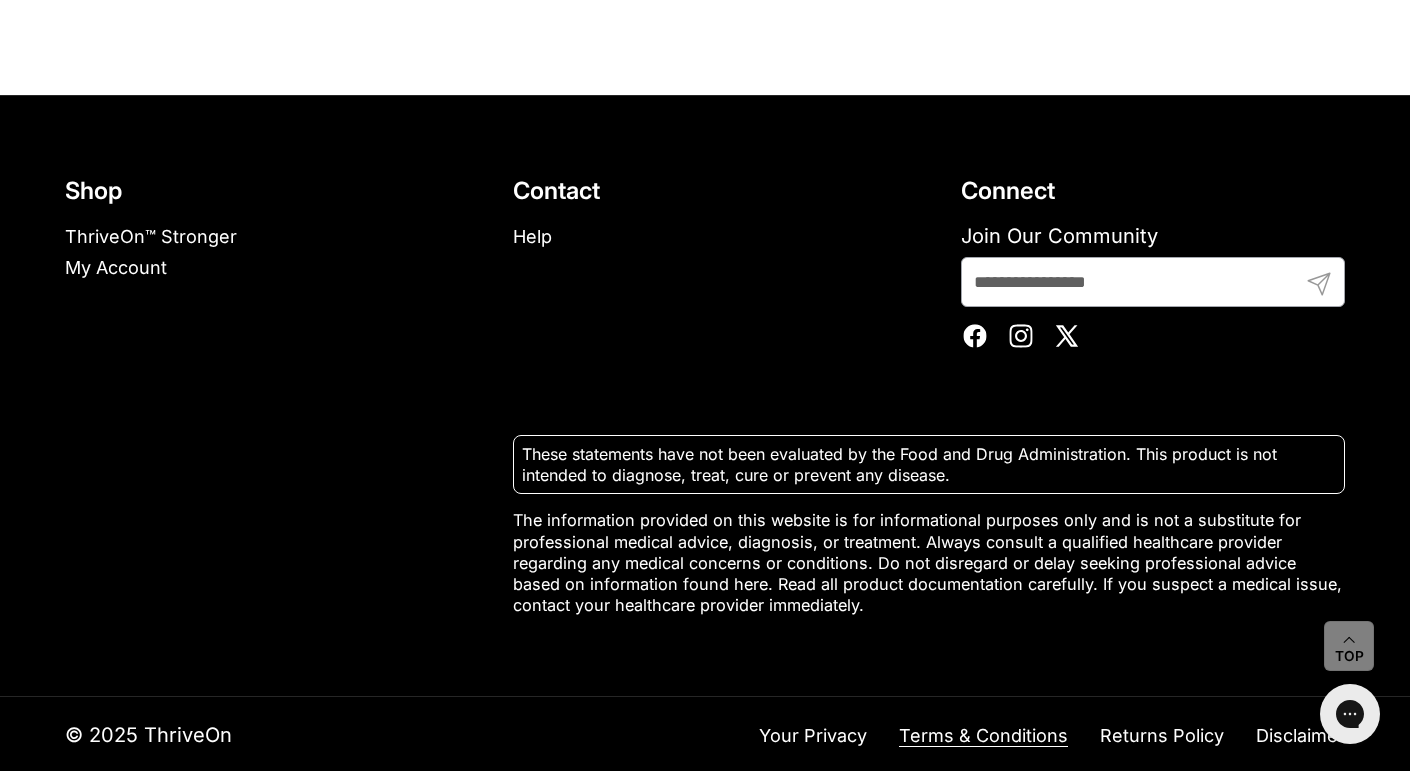 click on "Terms & Conditions" at bounding box center (983, 736) 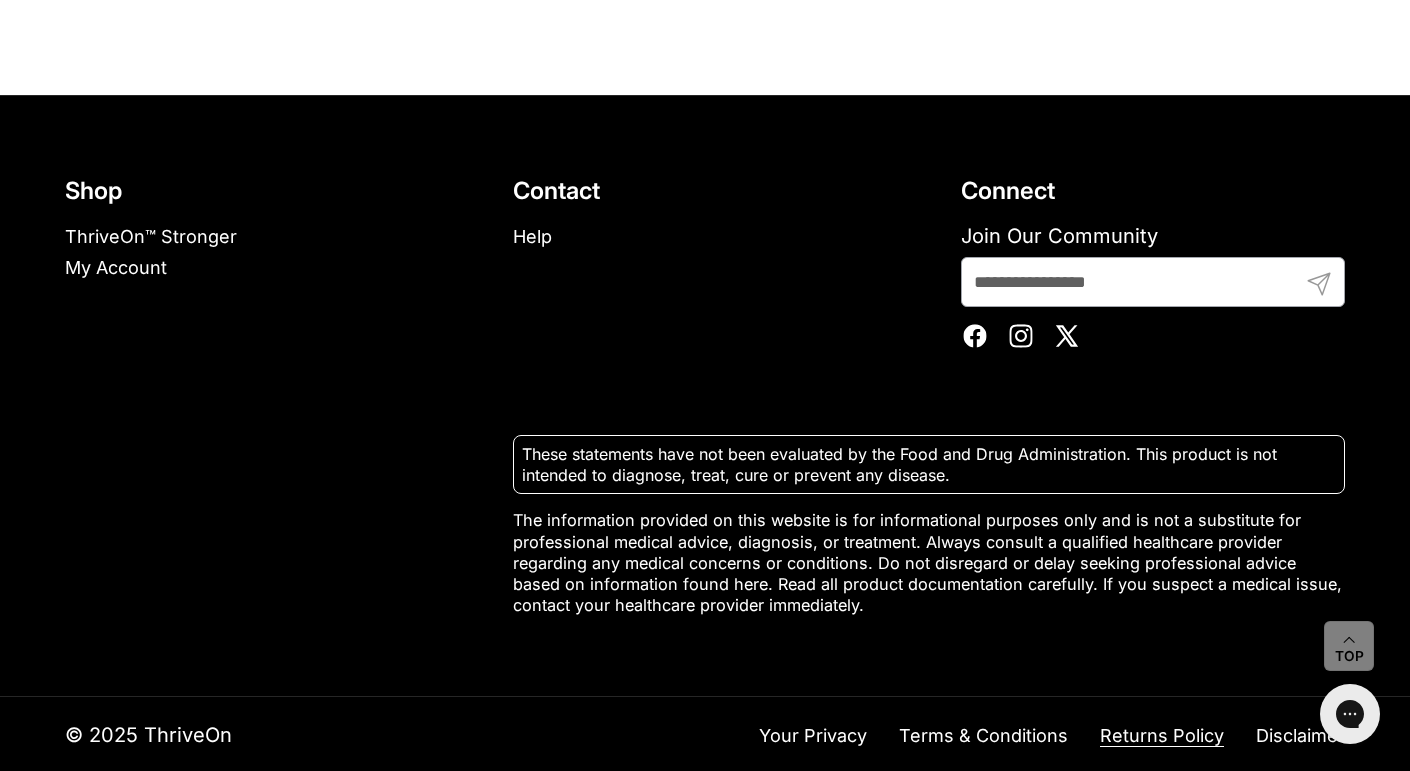 click on "Returns Policy" at bounding box center [1162, 735] 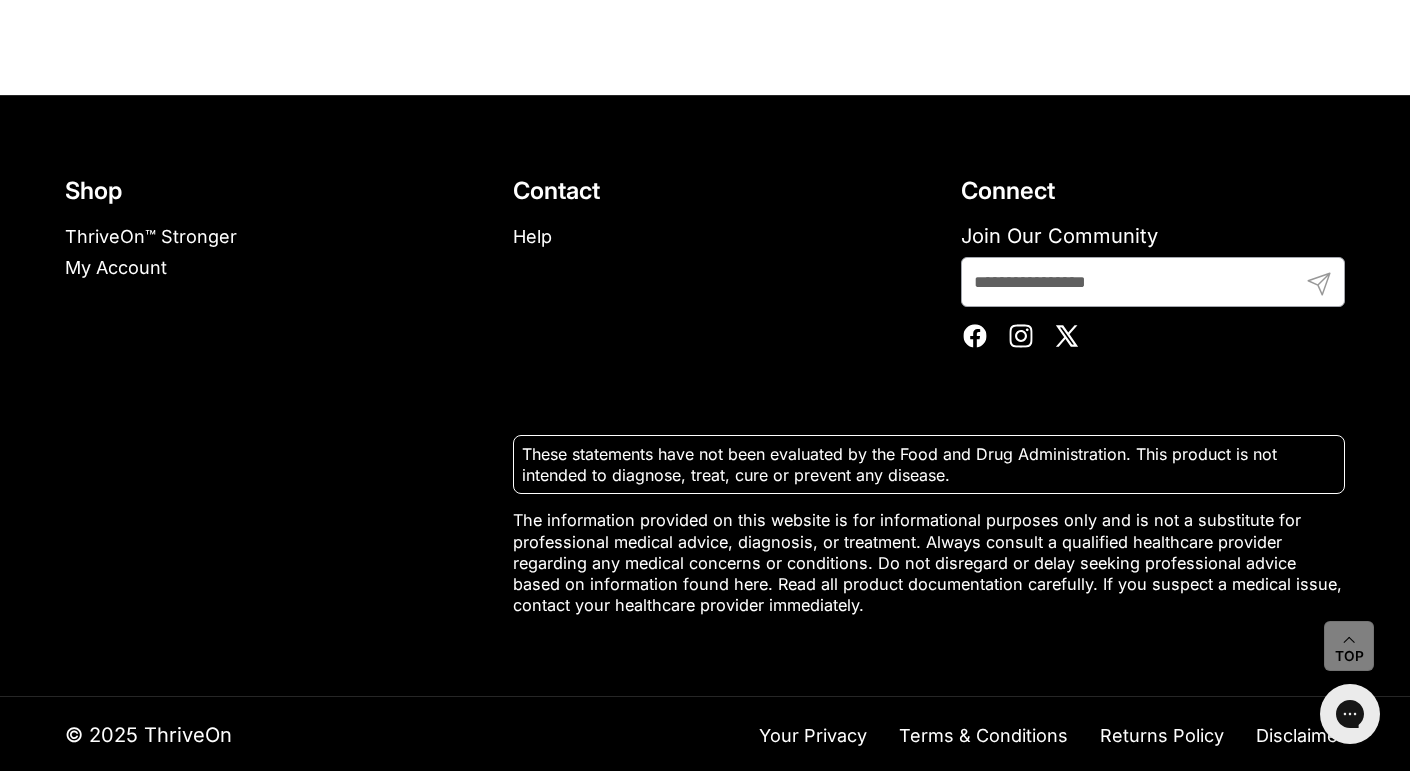 click on "© 2025
ThriveOn
Your Privacy
Terms & Conditions
Returns Policy
Disclaimer" at bounding box center (705, 735) 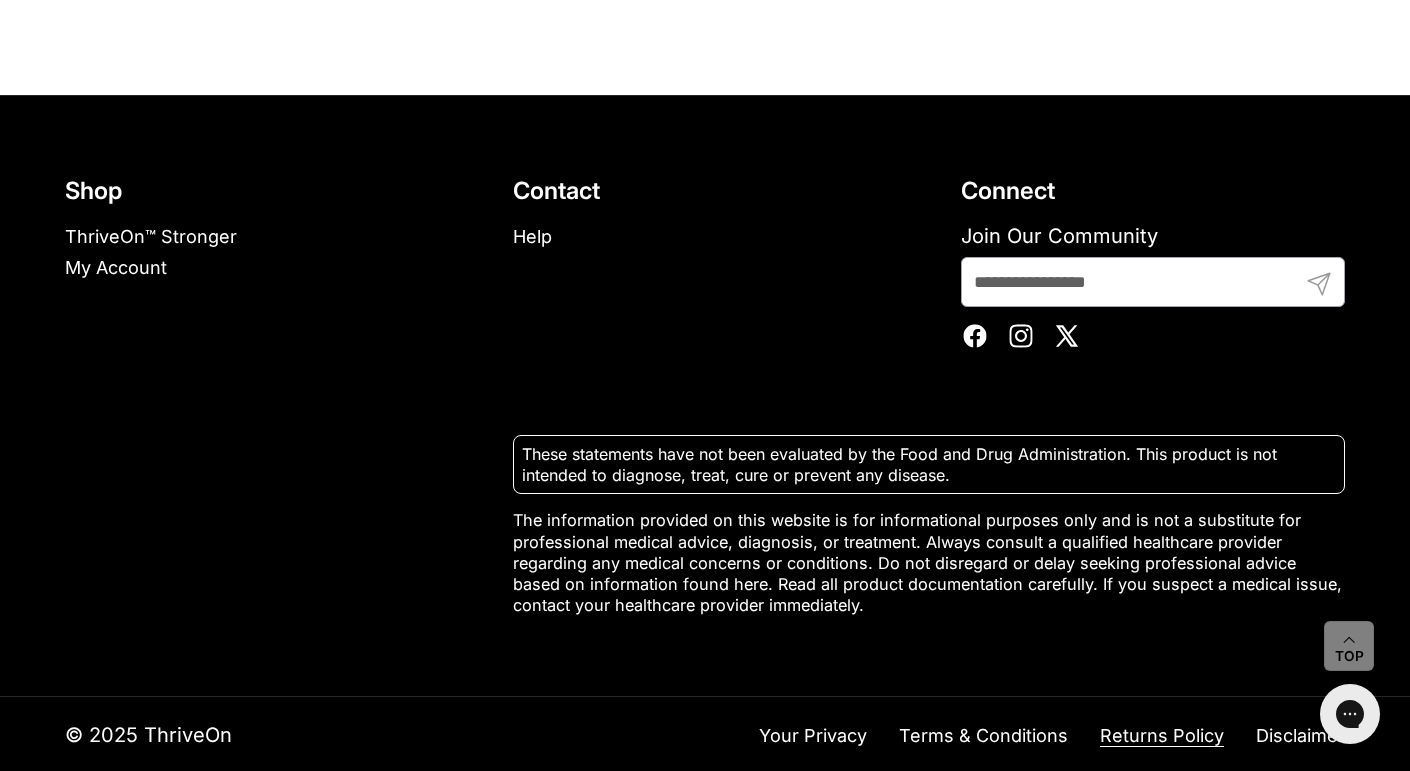 click on "Returns Policy" at bounding box center (1162, 736) 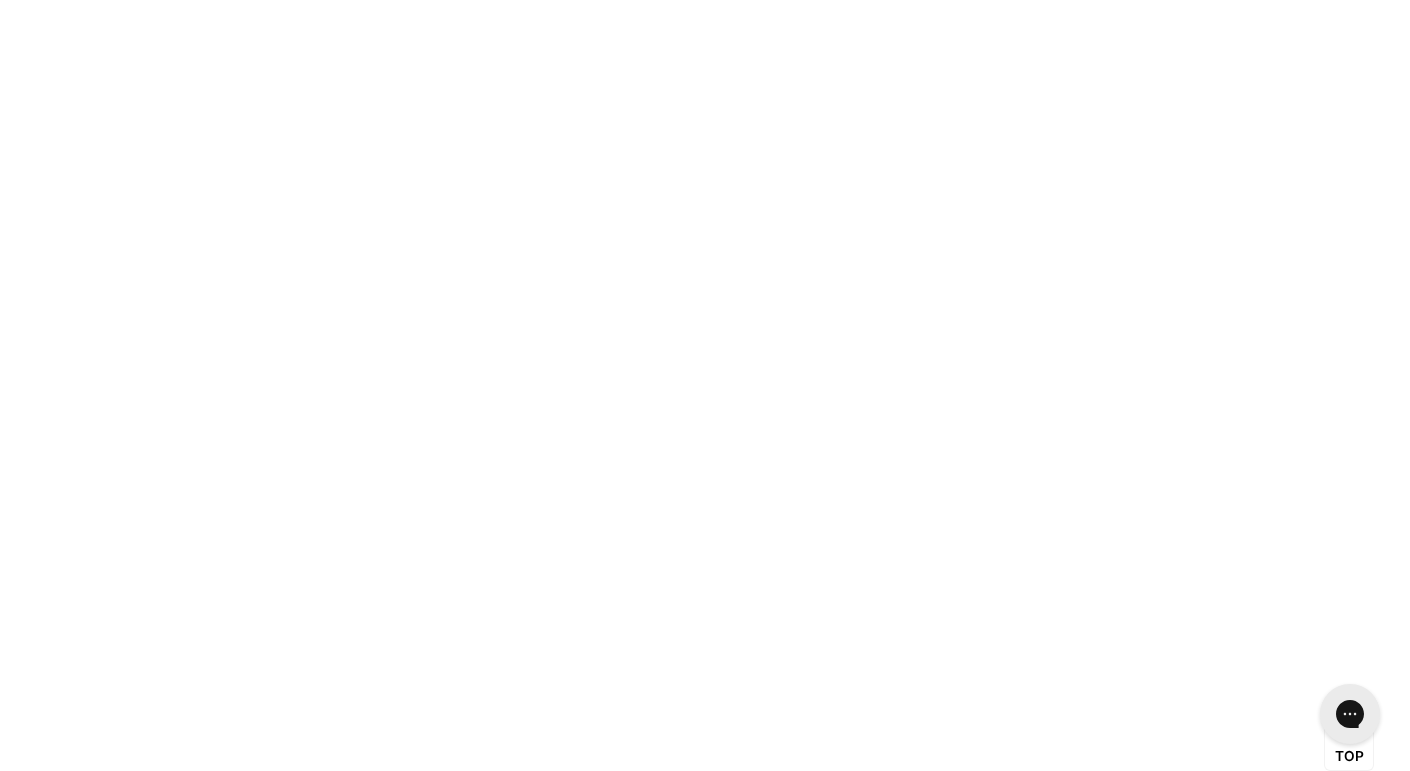 scroll, scrollTop: 1278, scrollLeft: 0, axis: vertical 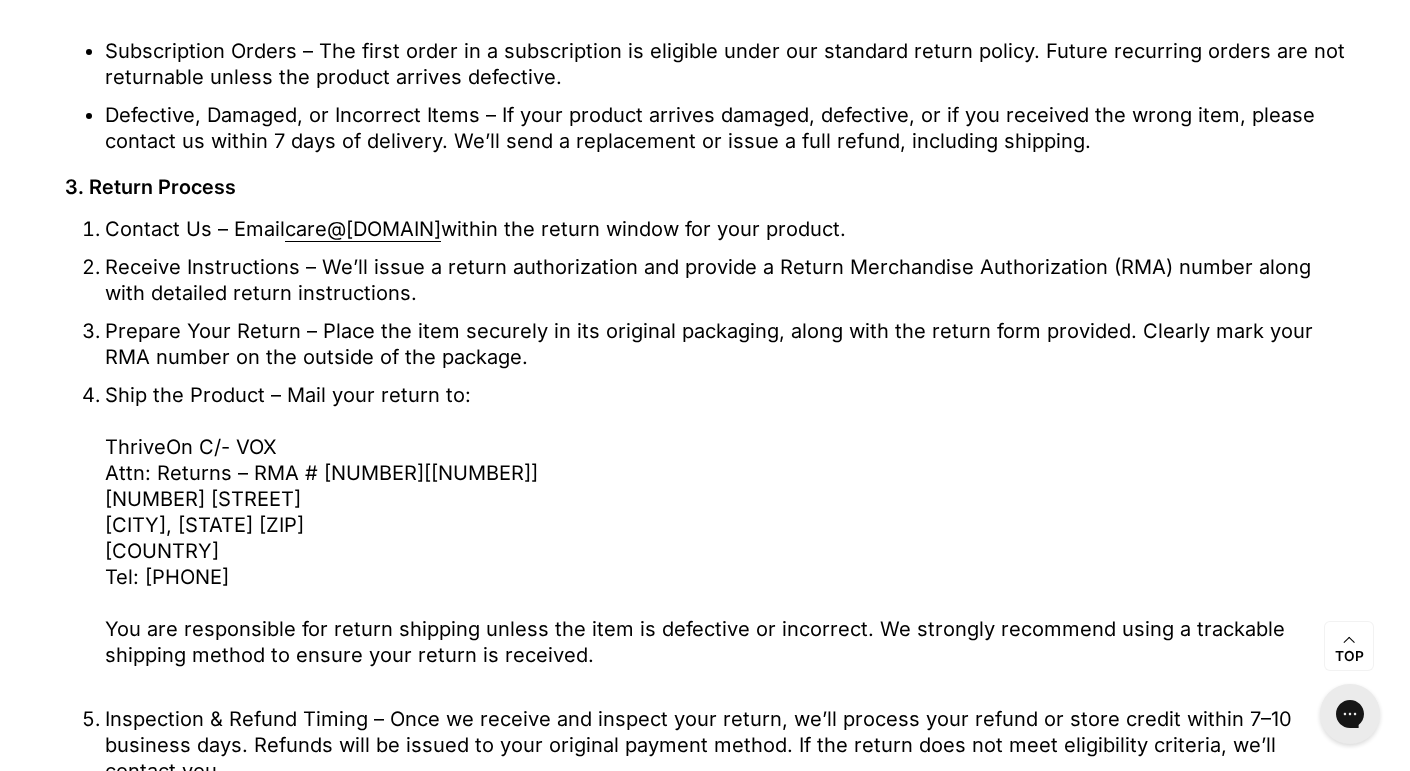 click on "Ship the Product – Mail your return to:  ThriveOn C/- VOX  Attn: Returns – RMA #" at bounding box center (288, 434) 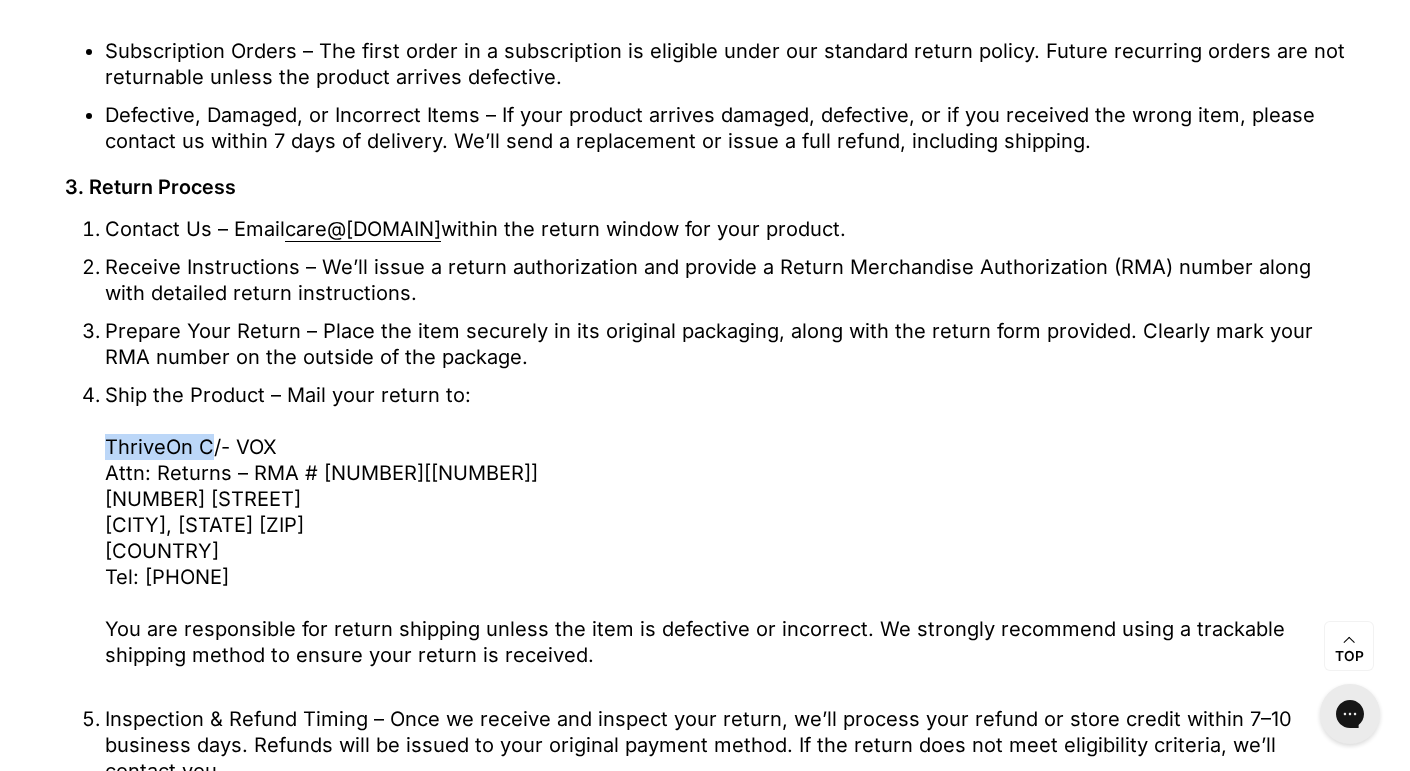 drag, startPoint x: 140, startPoint y: 445, endPoint x: 204, endPoint y: 444, distance: 64.00781 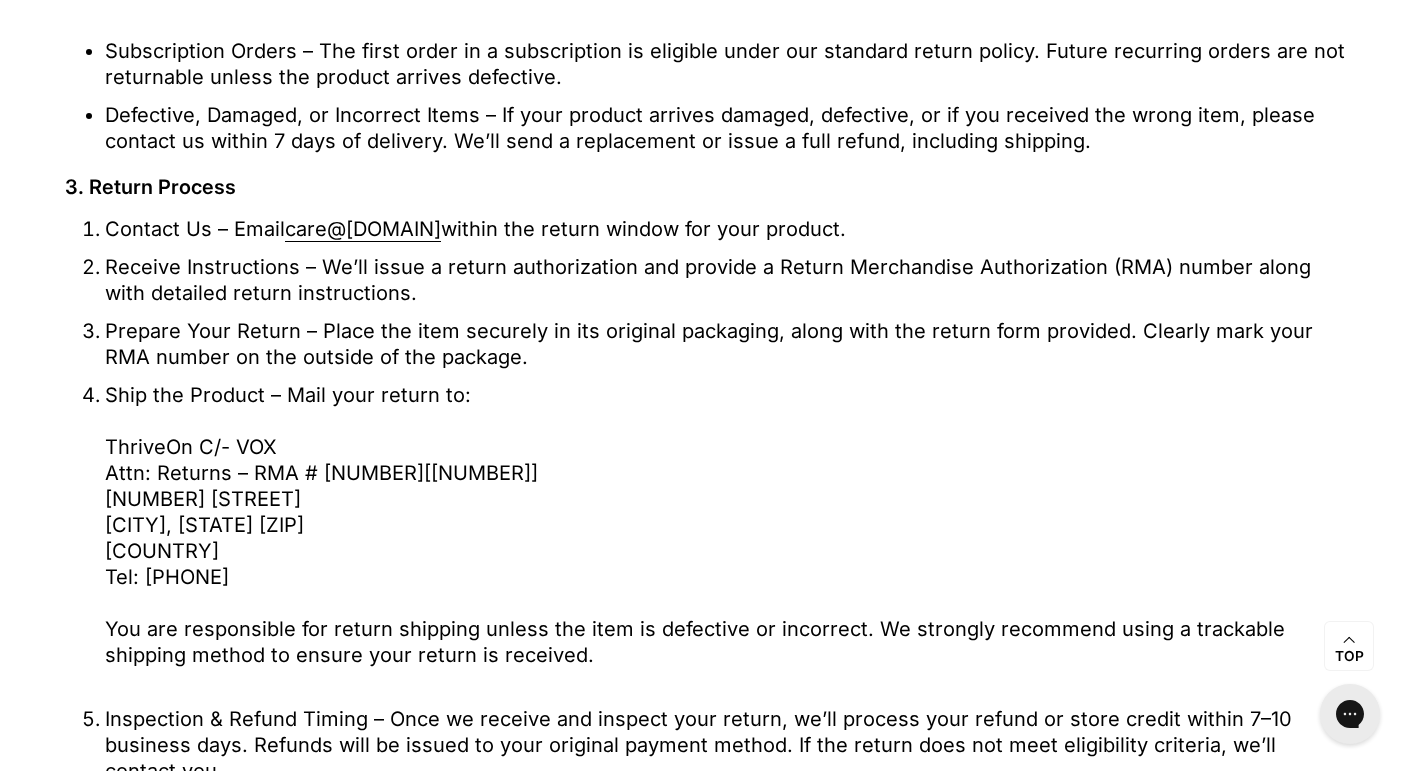 click on "3581 South Mountain Vista Parkway  Provo, UT 84606  USA  Tel: 801 822 5520  You are responsible for return shipping unless the item is defective or incorrect. We strongly recommend using a trackable shipping method to ensure your return is received." at bounding box center [695, 577] 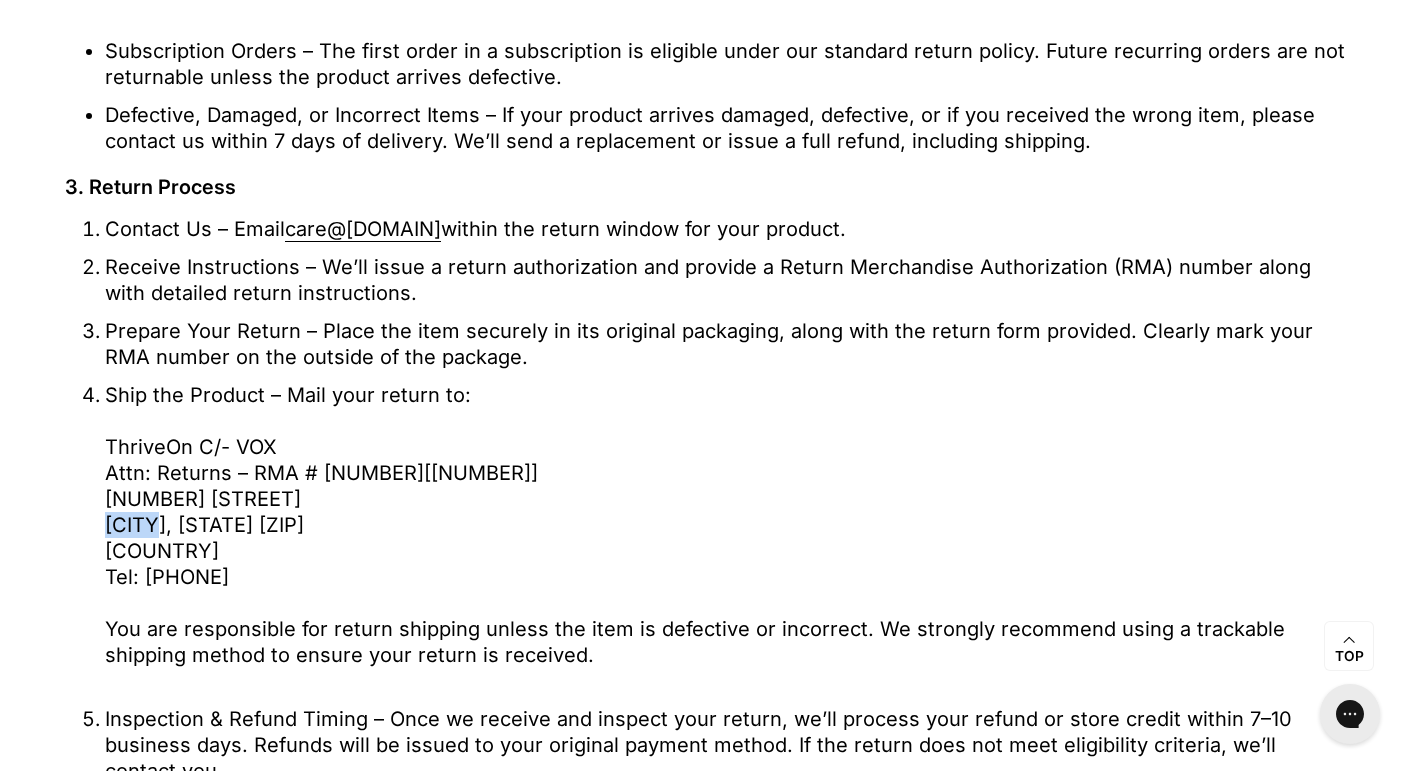 click on "3581 South Mountain Vista Parkway  Provo, UT 84606  USA  Tel: 801 822 5520  You are responsible for return shipping unless the item is defective or incorrect. We strongly recommend using a trackable shipping method to ensure your return is received." at bounding box center (695, 577) 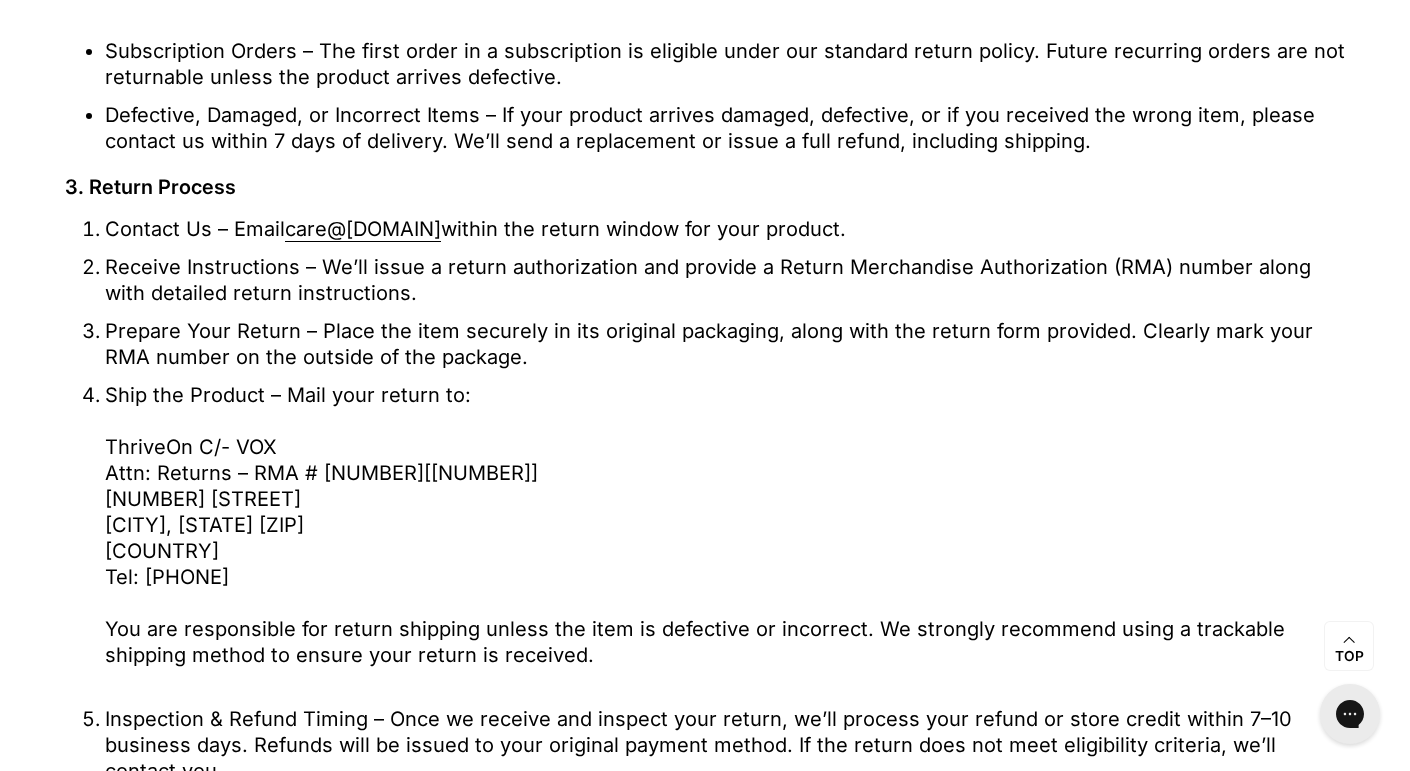 click on "Ship the Product – Mail your return to:  ThriveOn C/- VOX  Attn: Returns – RMA # [ your number ]   3581 South Mountain Vista Parkway  Provo, UT 84606  USA  Tel: 801 822 5520  You are responsible for return shipping unless the item is defective or incorrect. We strongly recommend using a trackable shipping method to ensure your return is received." at bounding box center [725, 538] 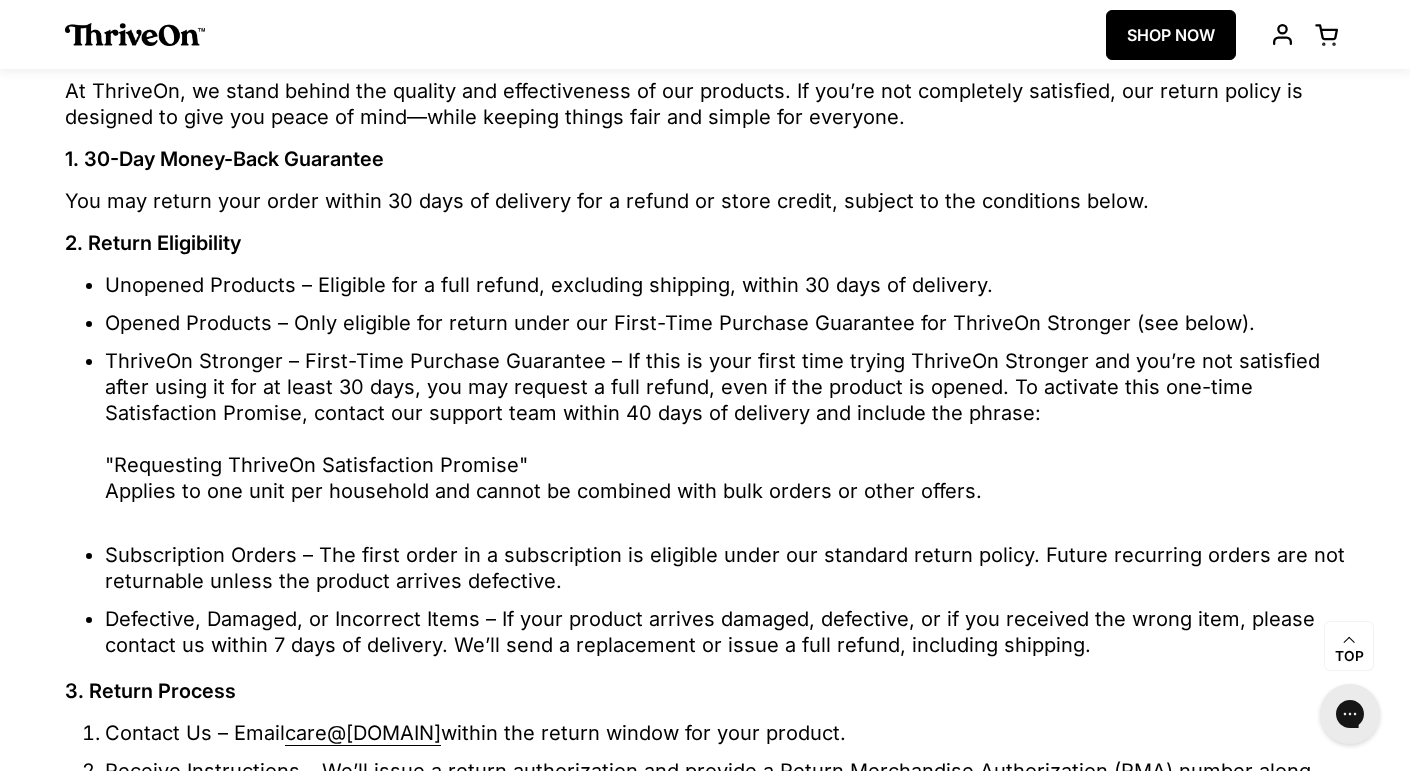 scroll, scrollTop: 0, scrollLeft: 0, axis: both 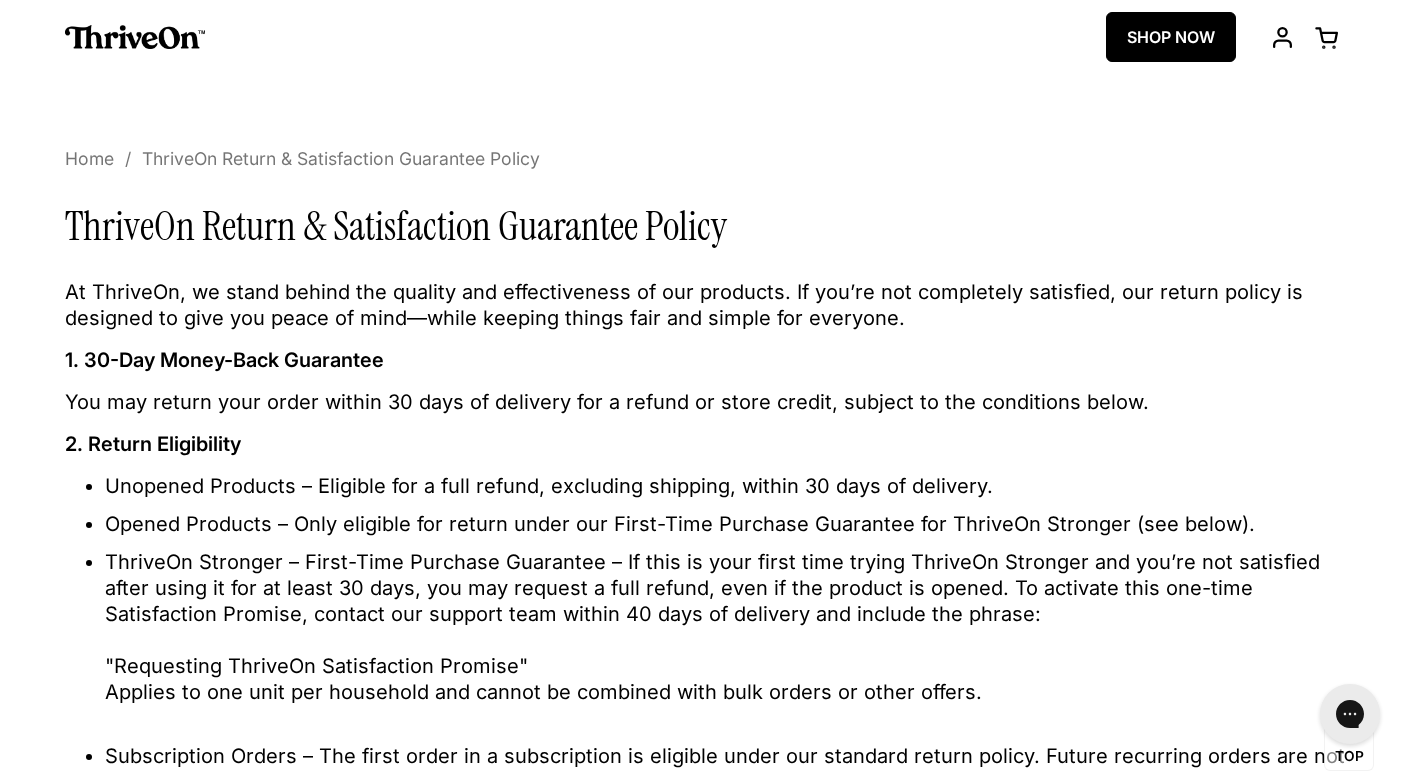 click on "ThriveOn
SHOP NOW
Open cart
Open menu" at bounding box center (710, 37) 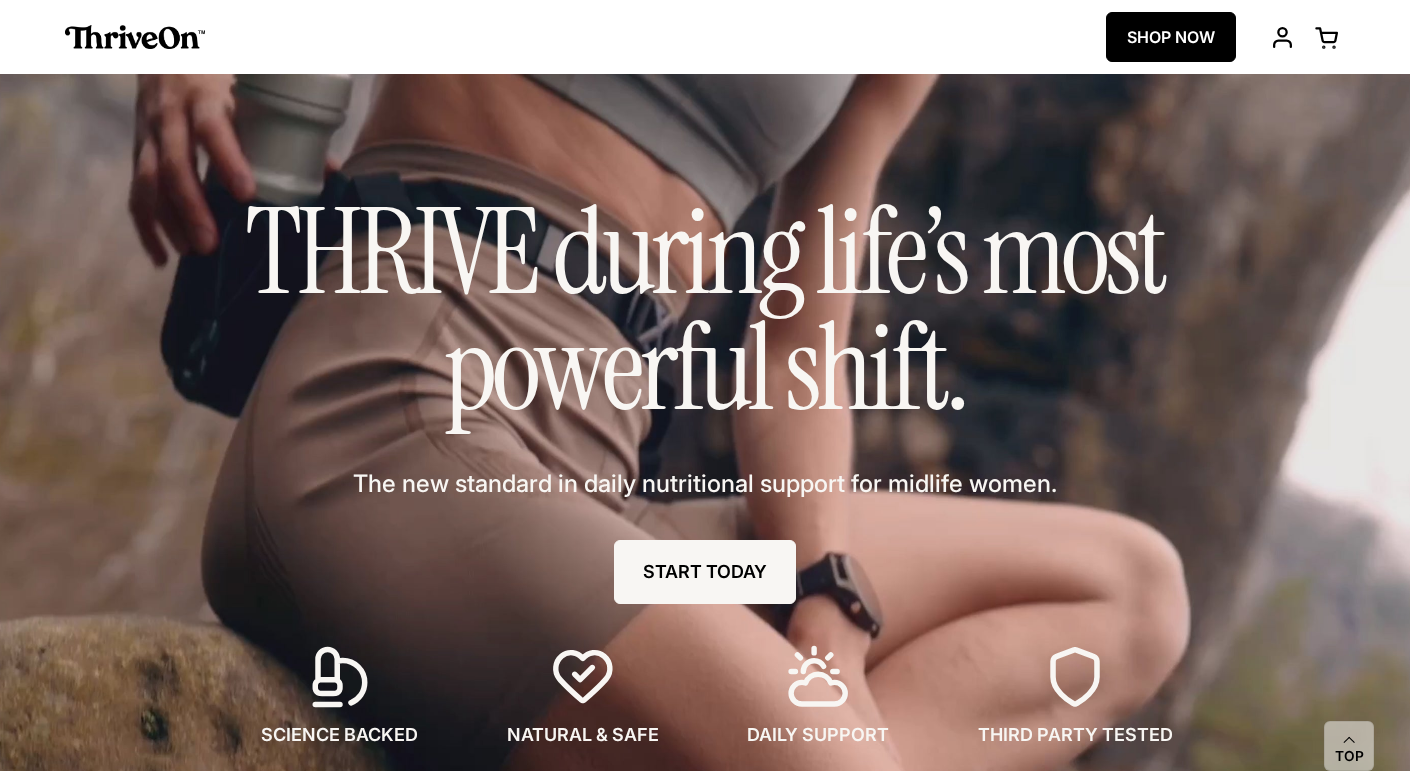 scroll, scrollTop: 0, scrollLeft: 0, axis: both 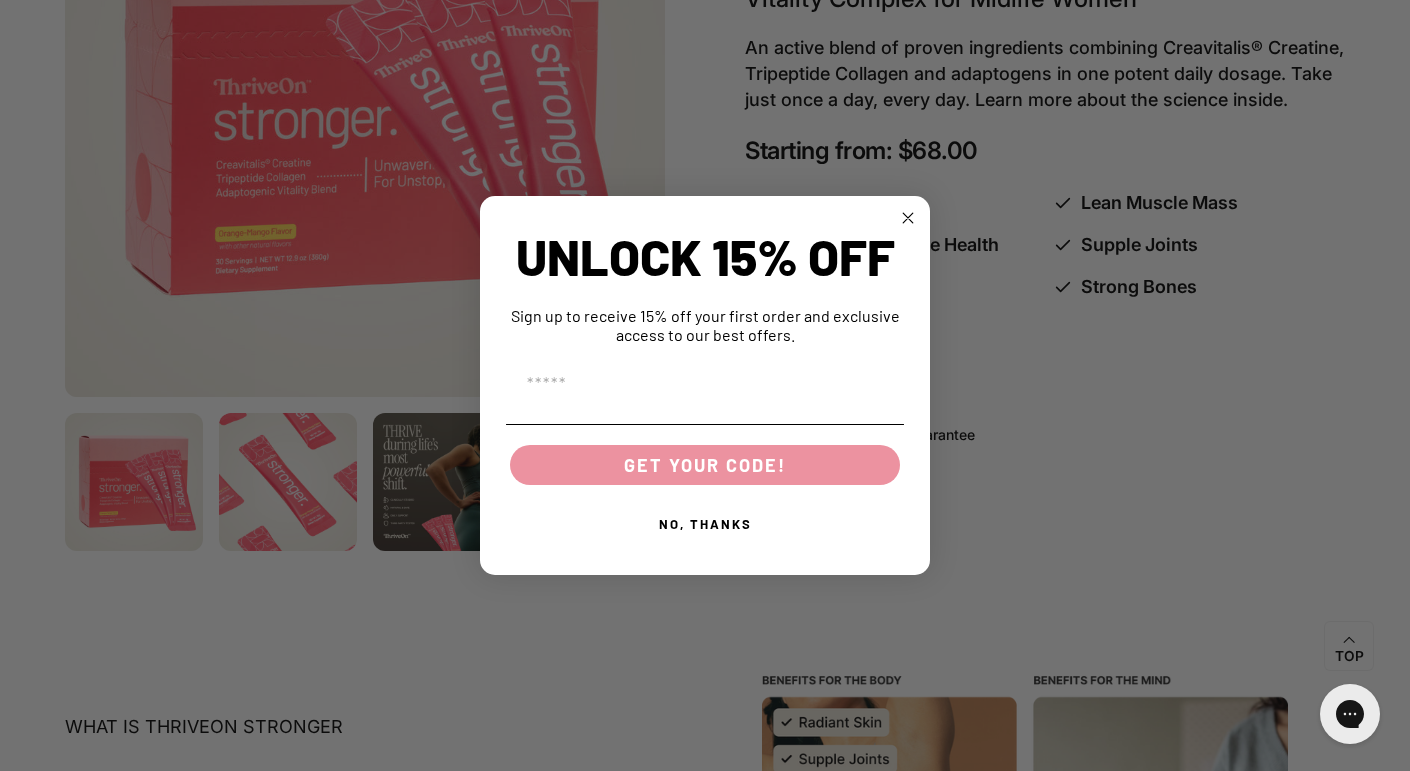 click 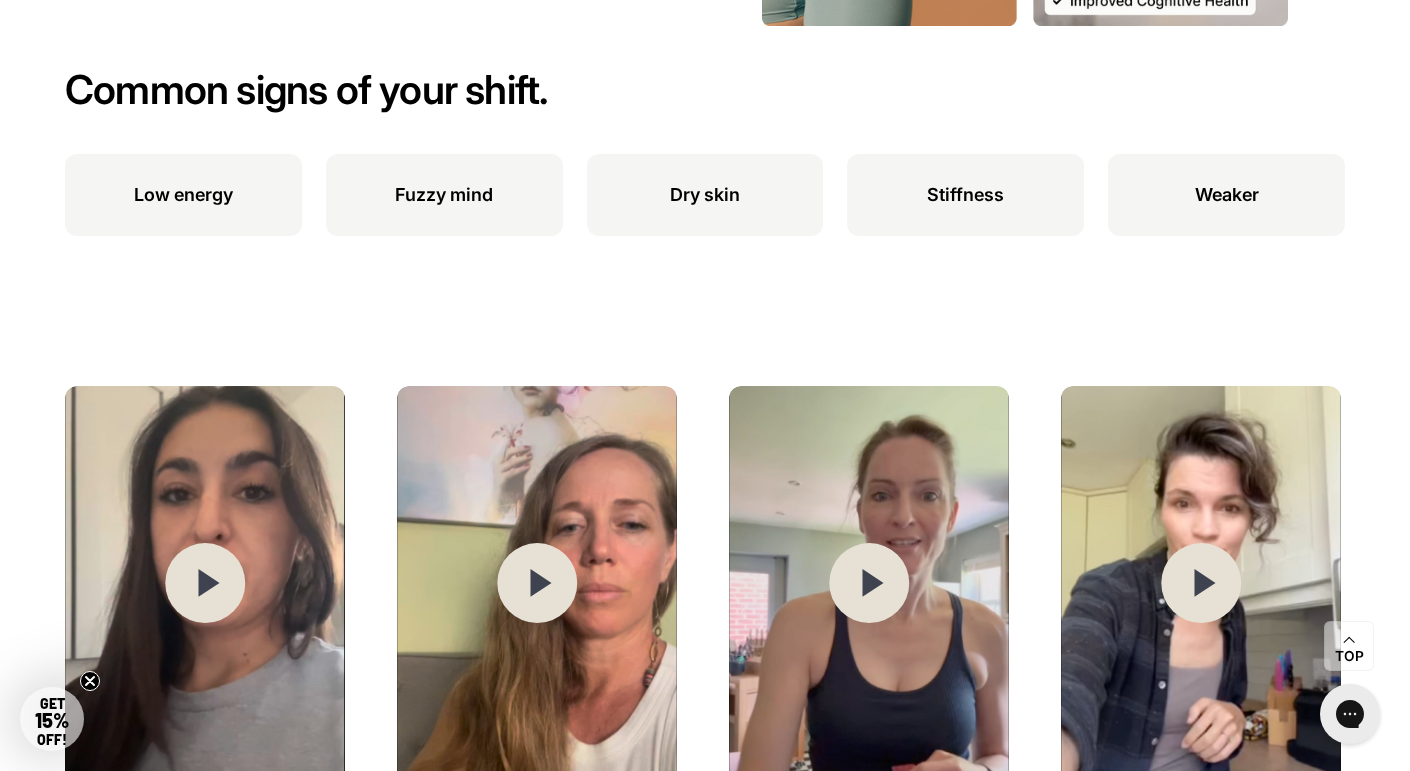 type 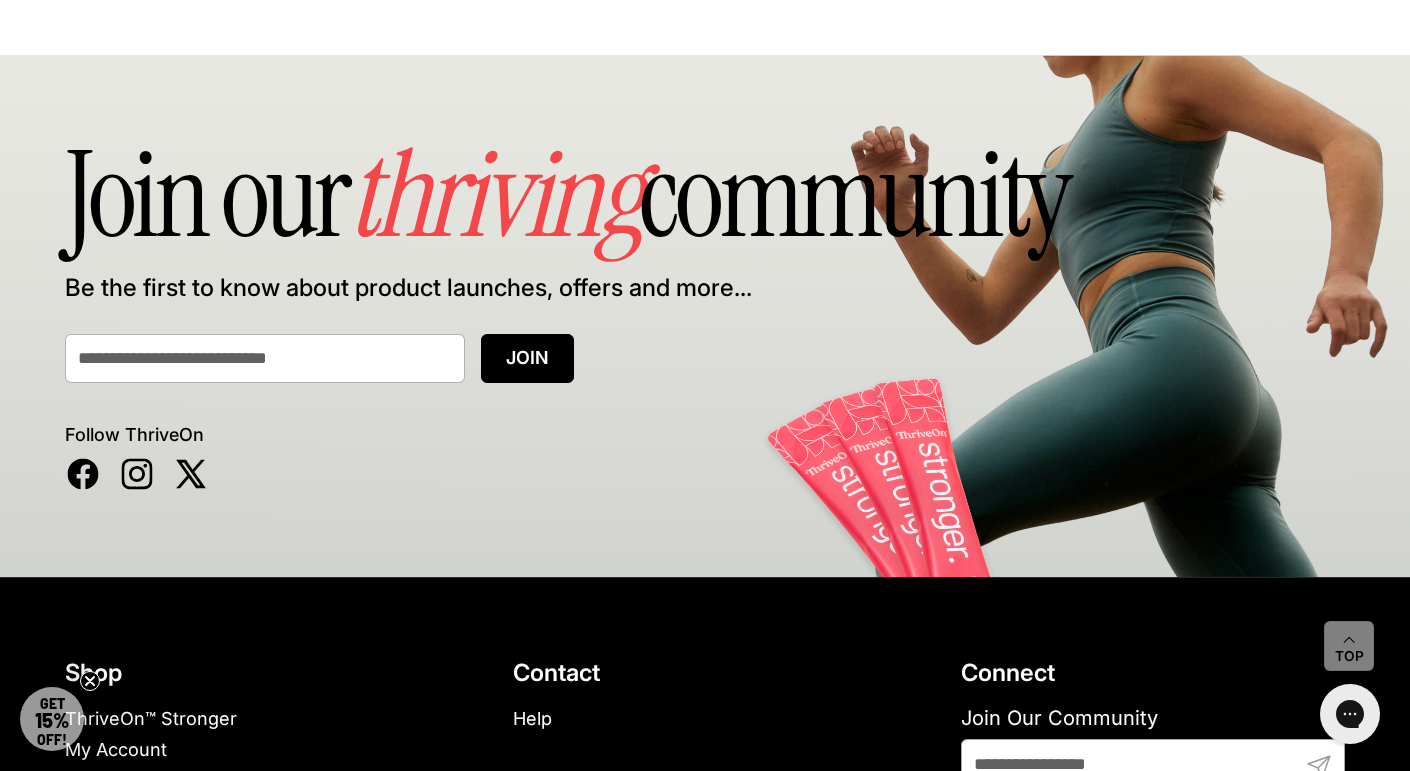 scroll, scrollTop: 12423, scrollLeft: 0, axis: vertical 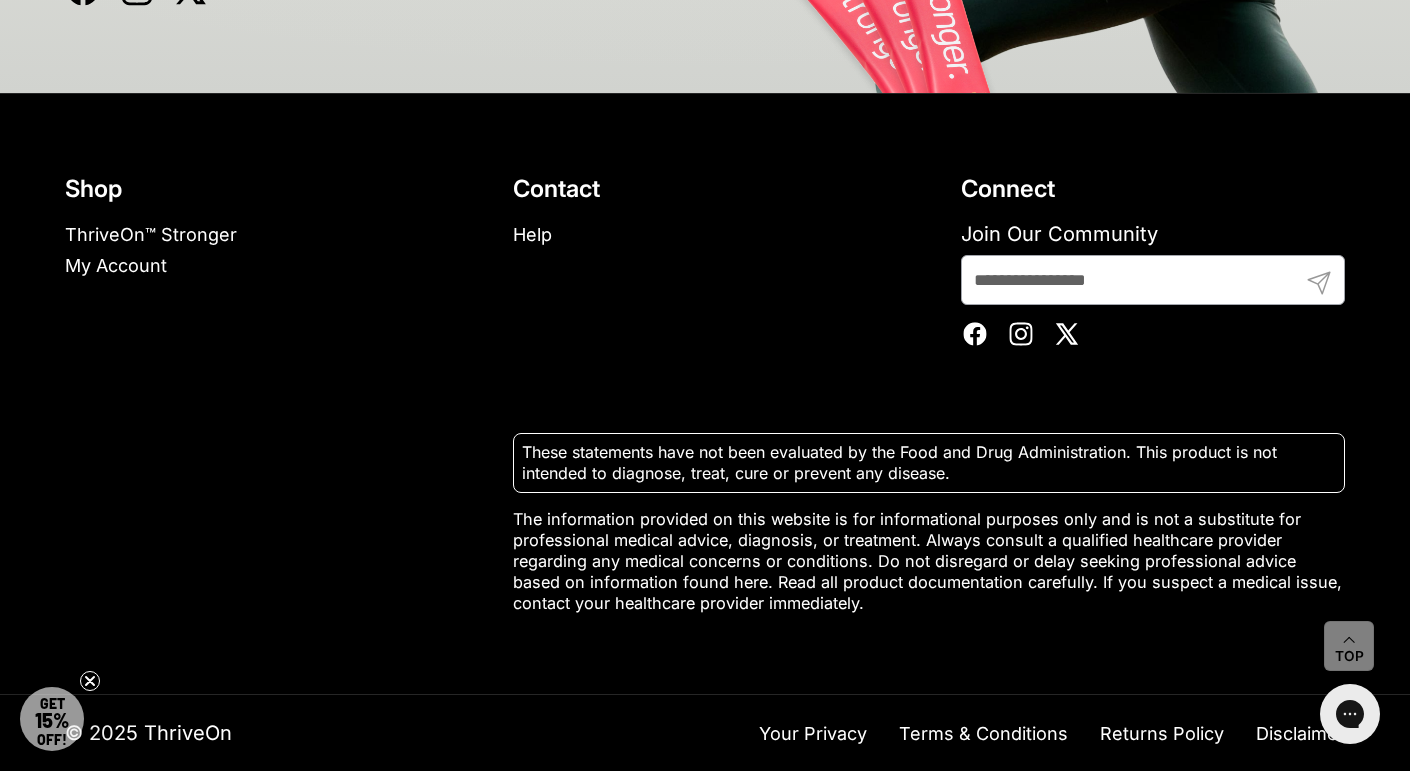 click 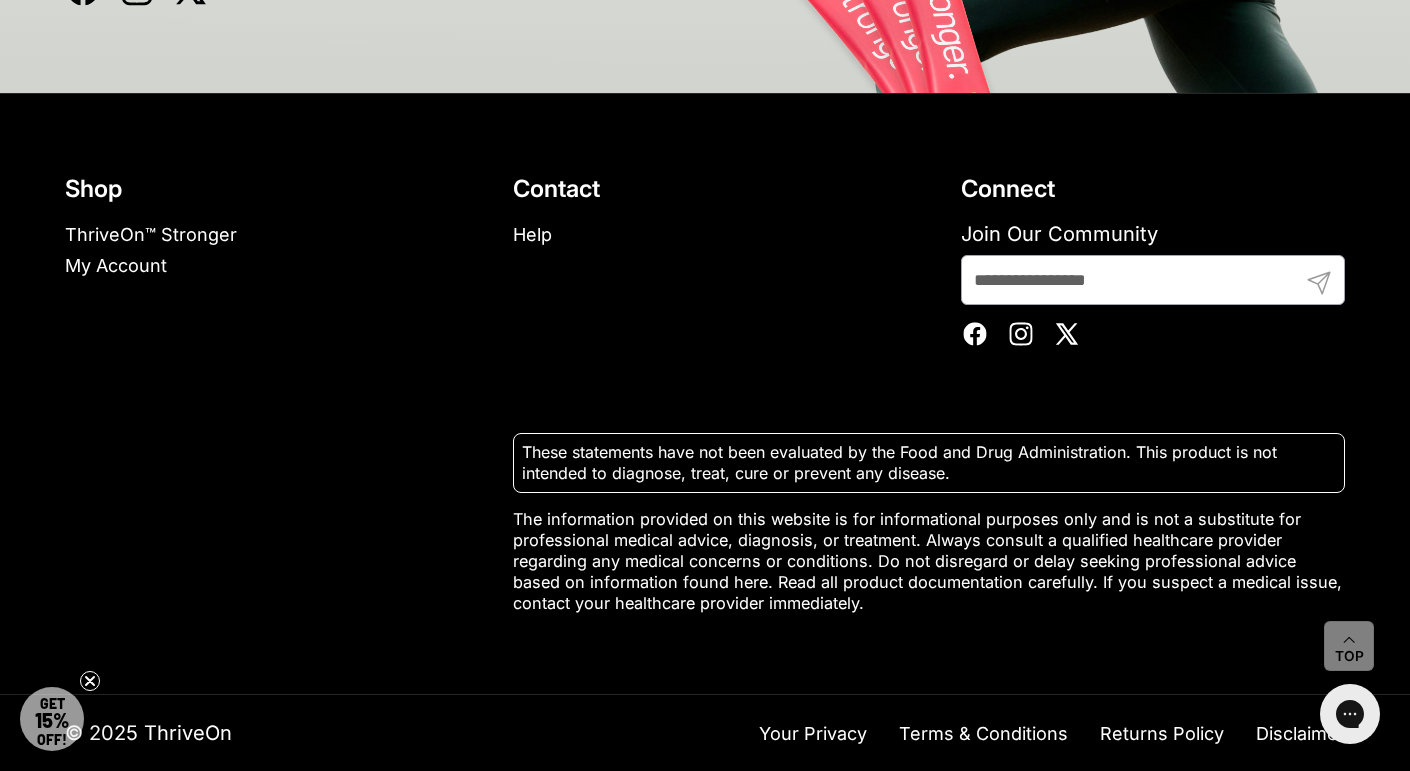 scroll, scrollTop: 12423, scrollLeft: 0, axis: vertical 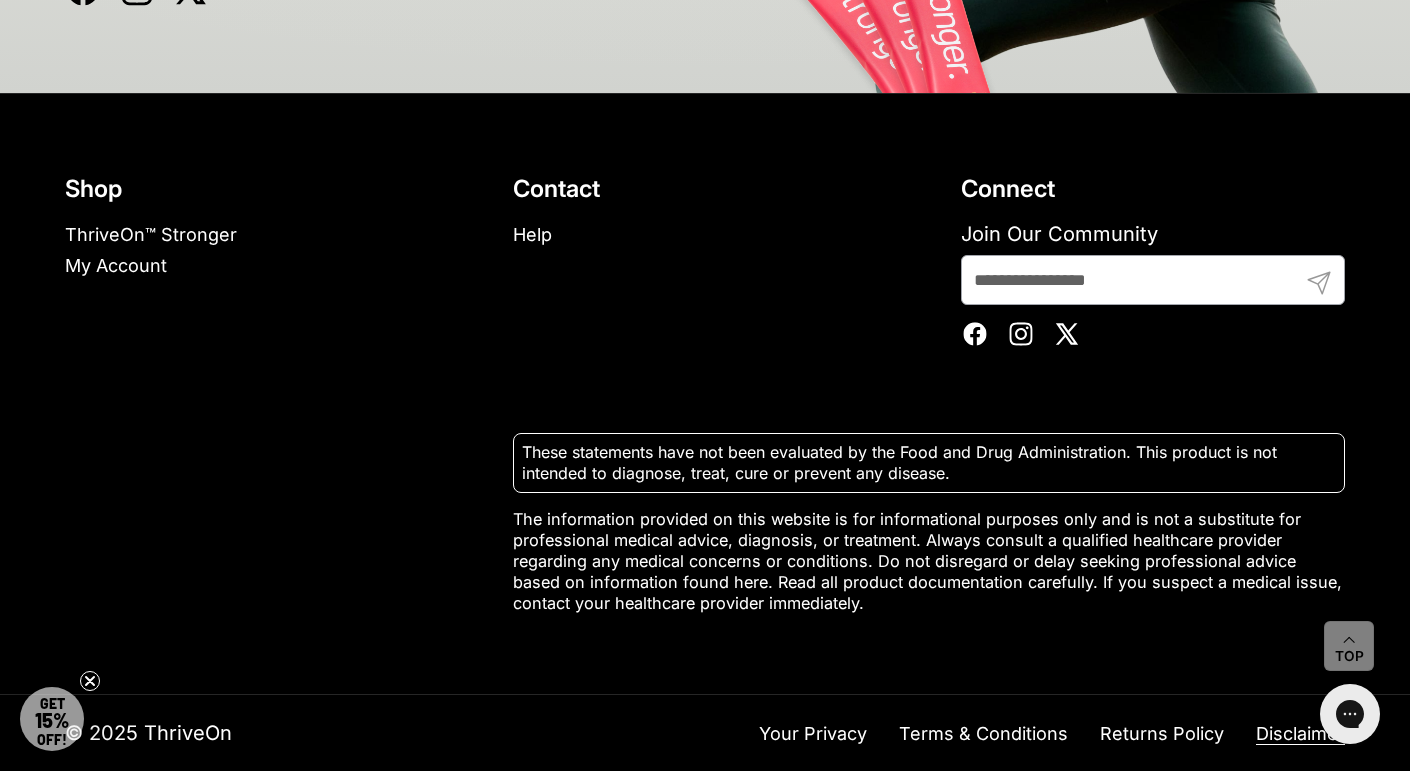 click on "Disclaimer" at bounding box center [1300, 734] 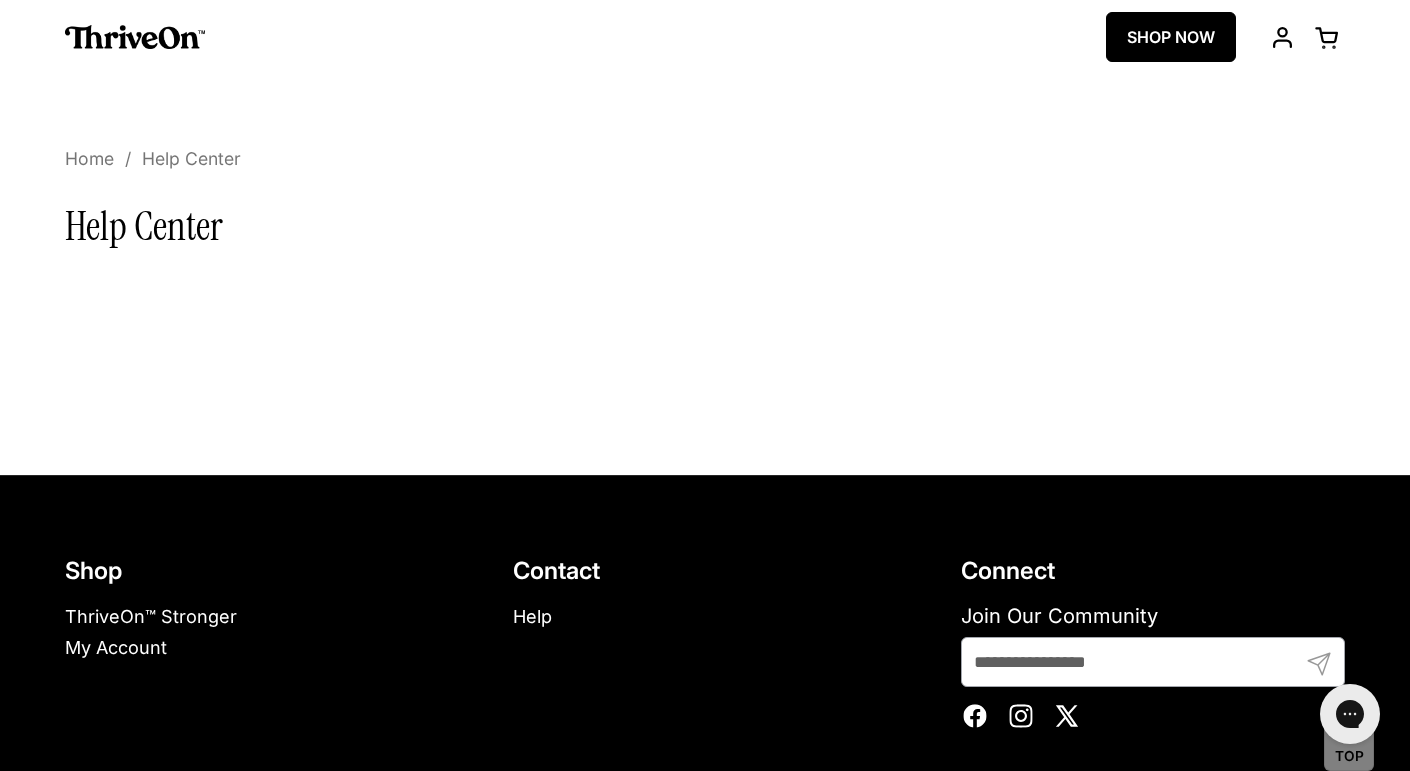 scroll, scrollTop: 0, scrollLeft: 0, axis: both 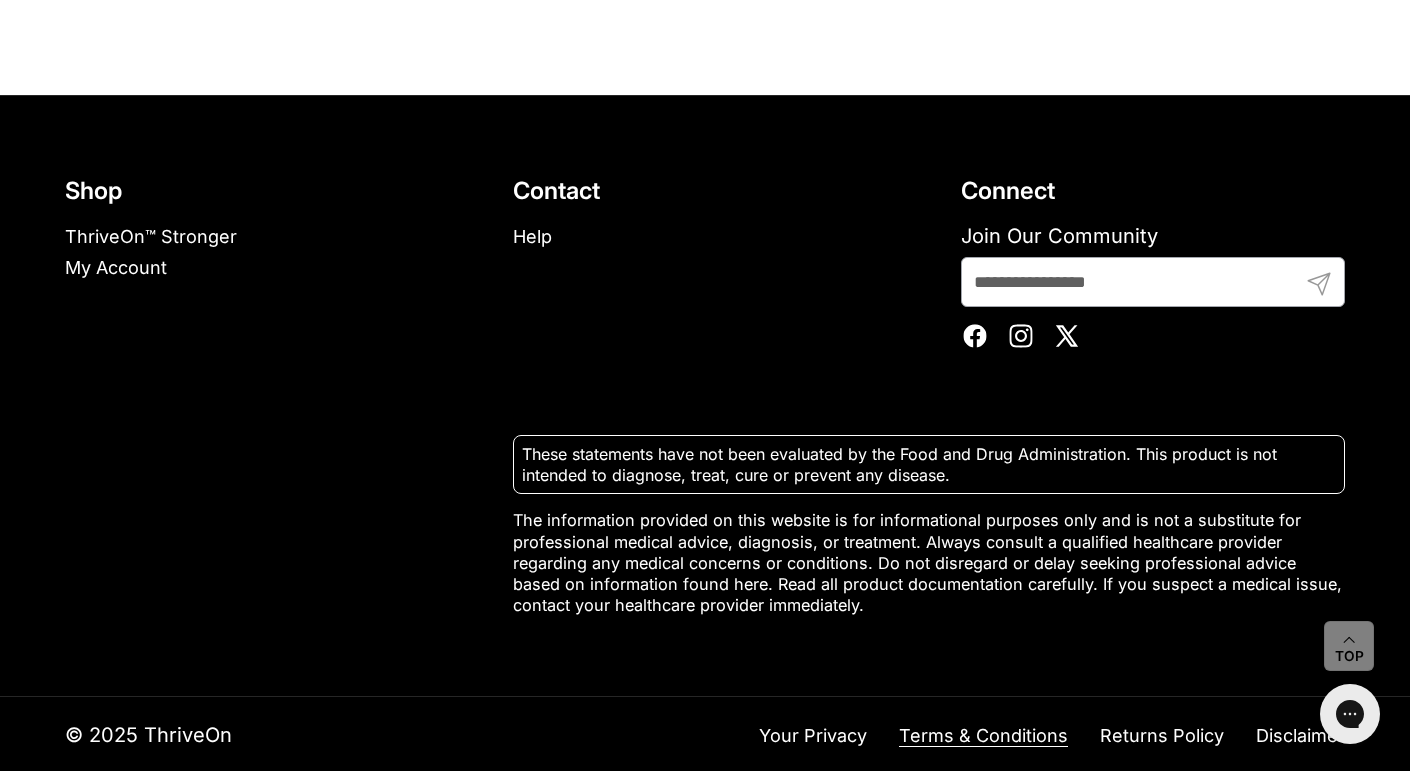 click on "Terms & Conditions" at bounding box center [983, 736] 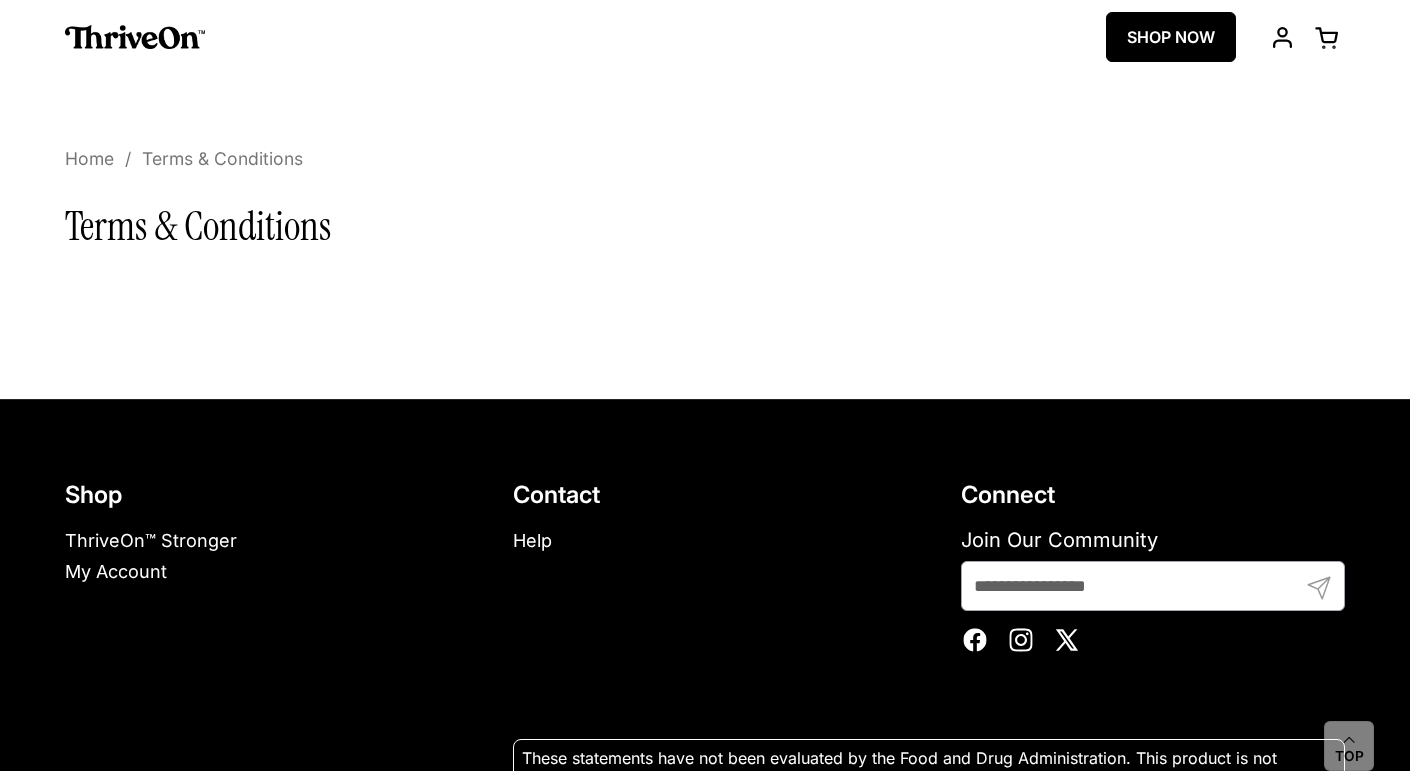 scroll, scrollTop: 0, scrollLeft: 0, axis: both 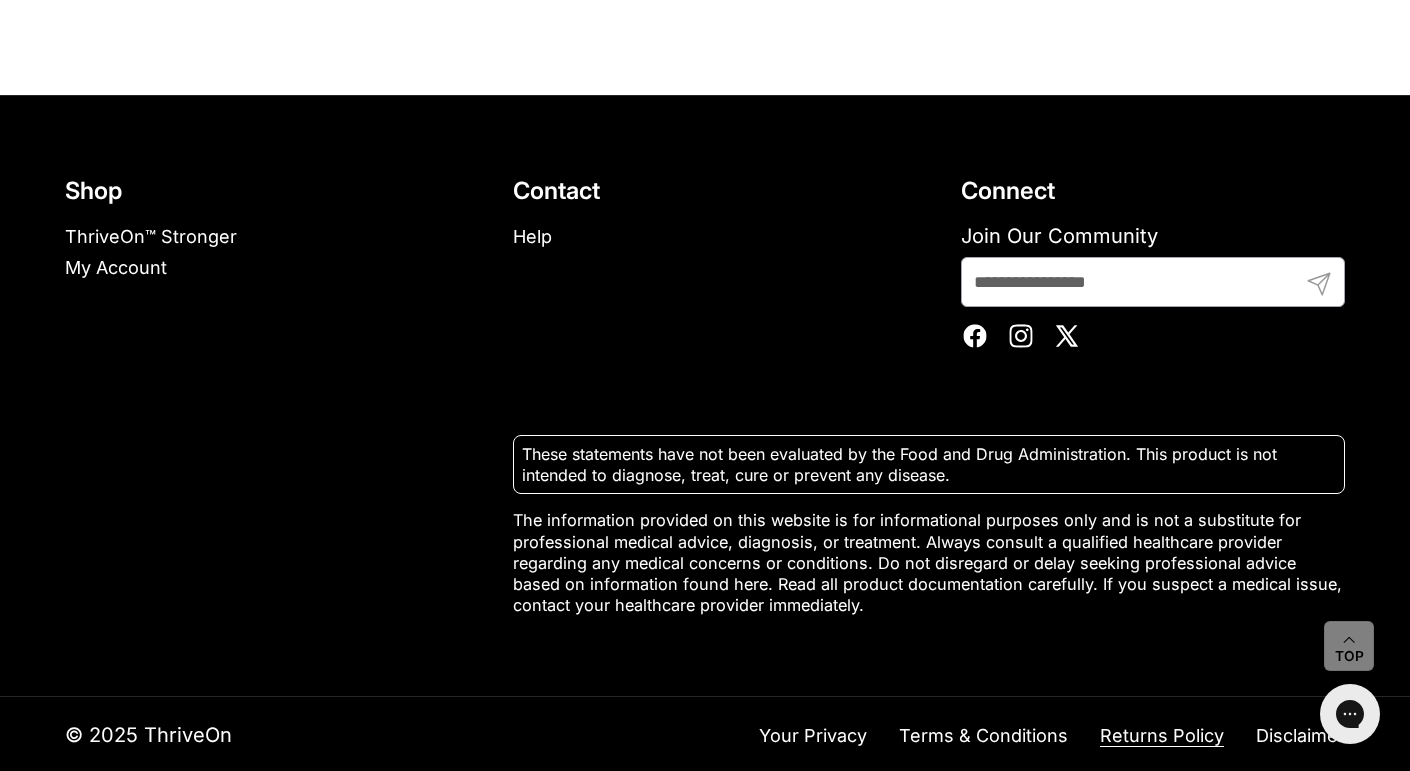 click on "Returns Policy" at bounding box center (1162, 736) 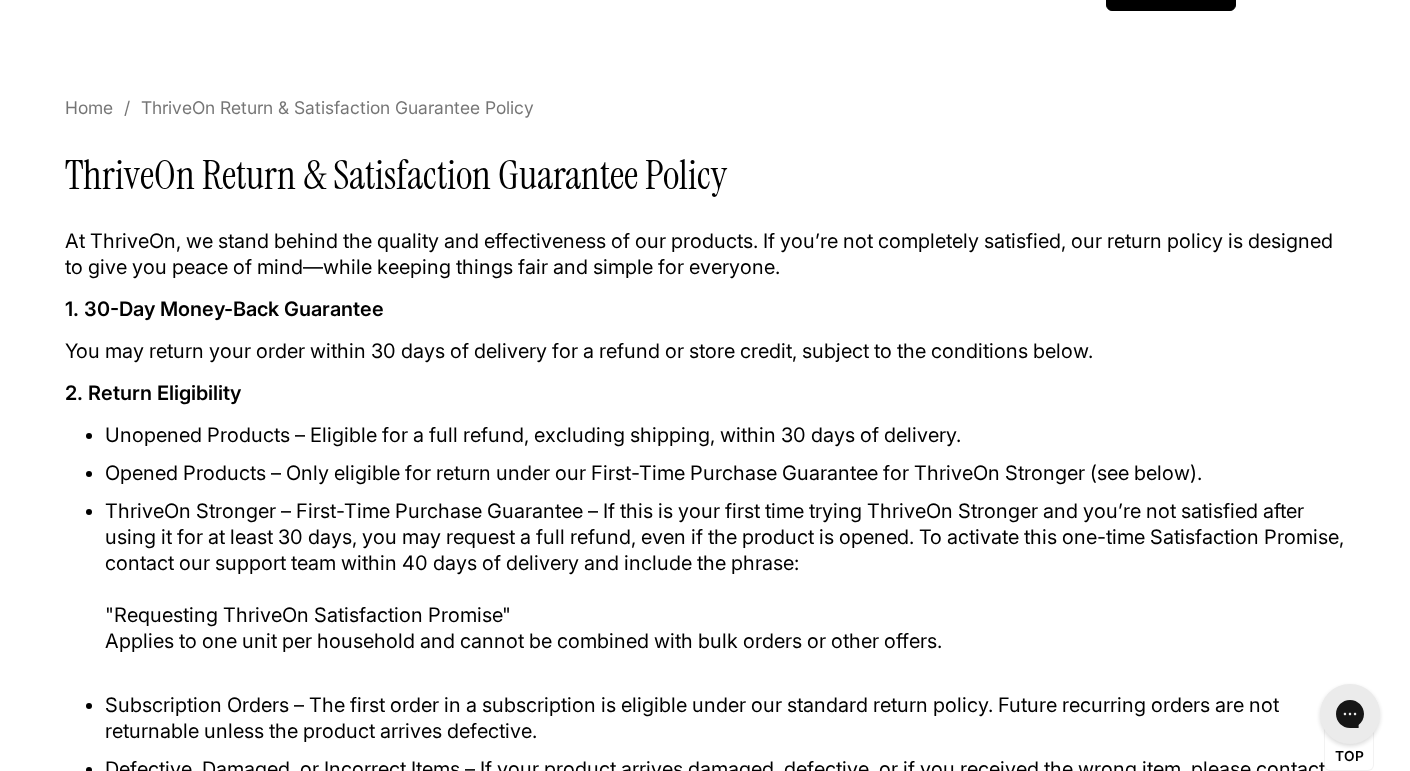 scroll, scrollTop: 0, scrollLeft: 0, axis: both 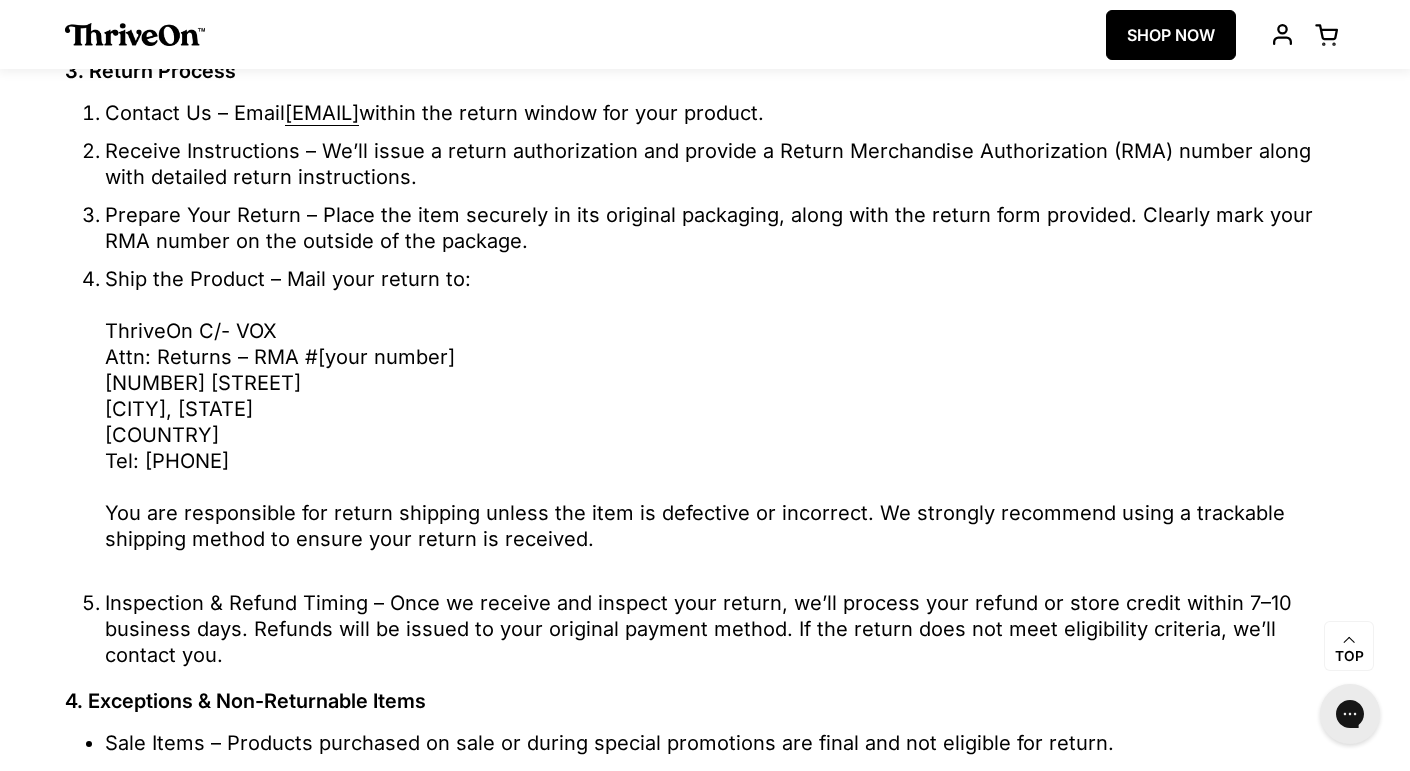 drag, startPoint x: 163, startPoint y: 448, endPoint x: 419, endPoint y: 458, distance: 256.19525 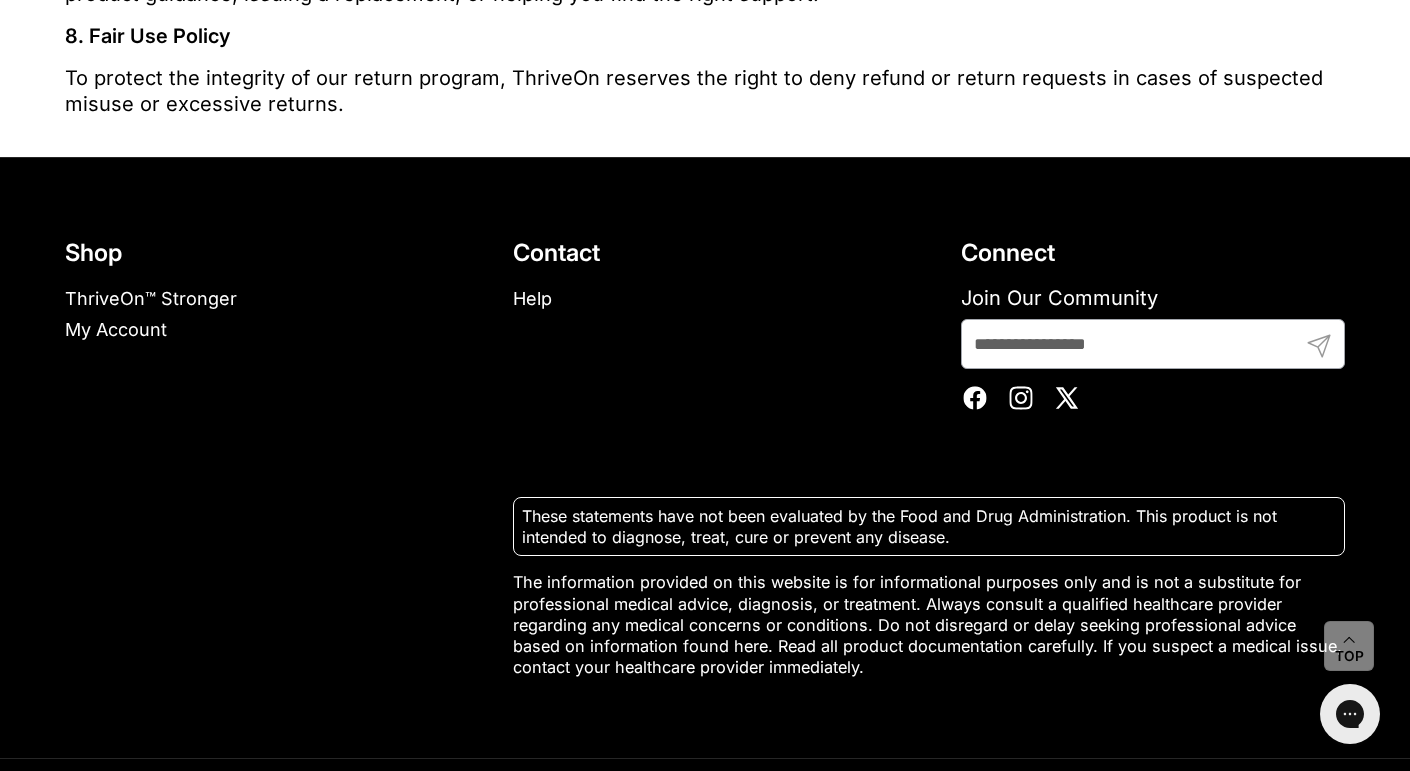 scroll, scrollTop: 2150, scrollLeft: 0, axis: vertical 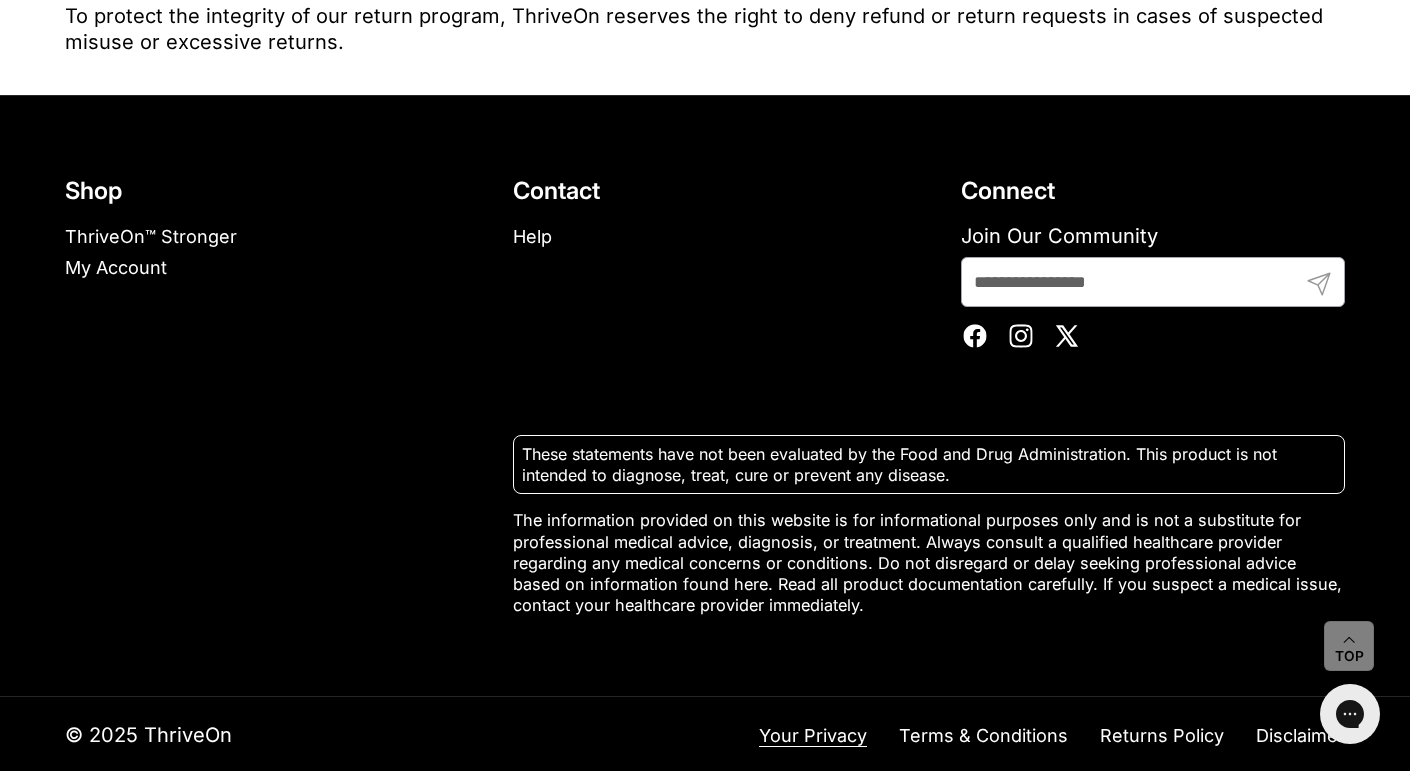 click on "Your Privacy" at bounding box center [813, 736] 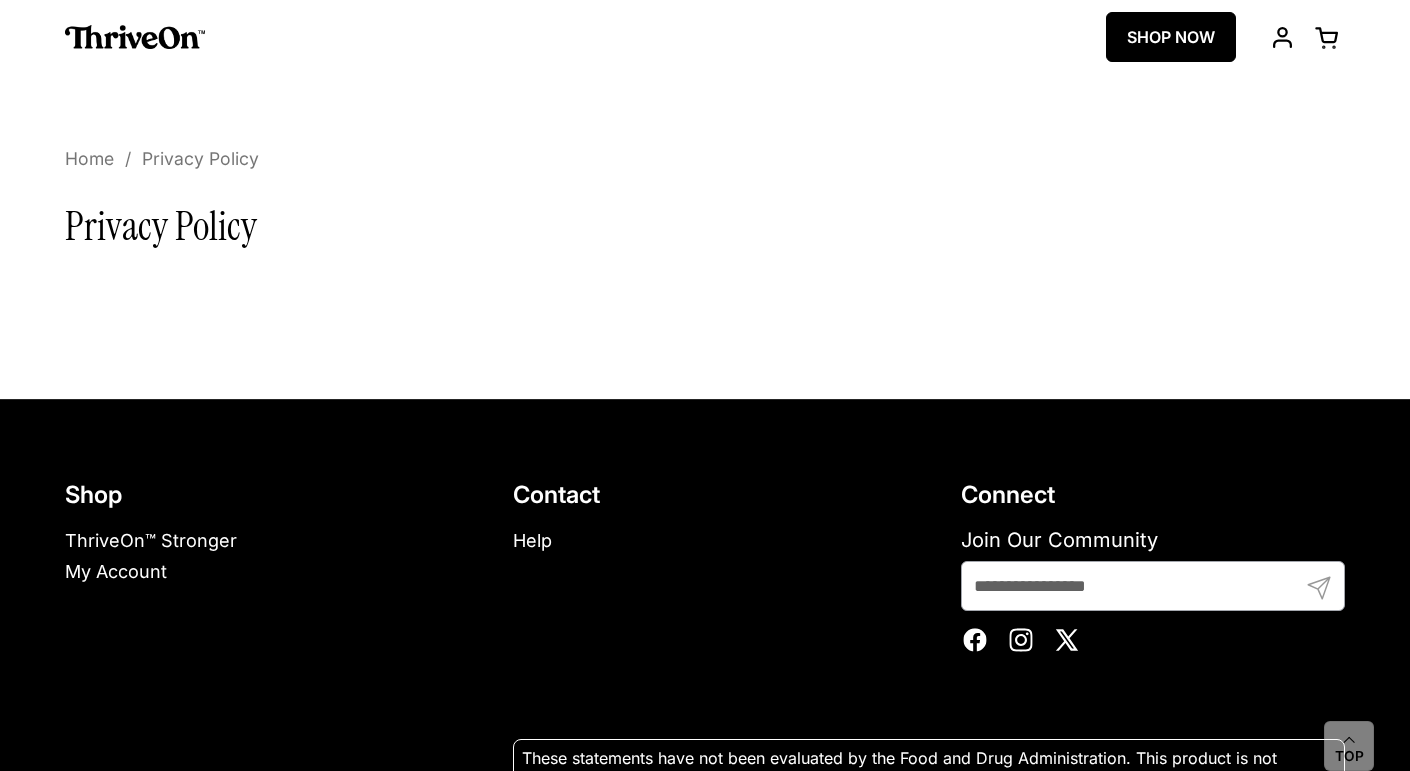 scroll, scrollTop: 304, scrollLeft: 0, axis: vertical 